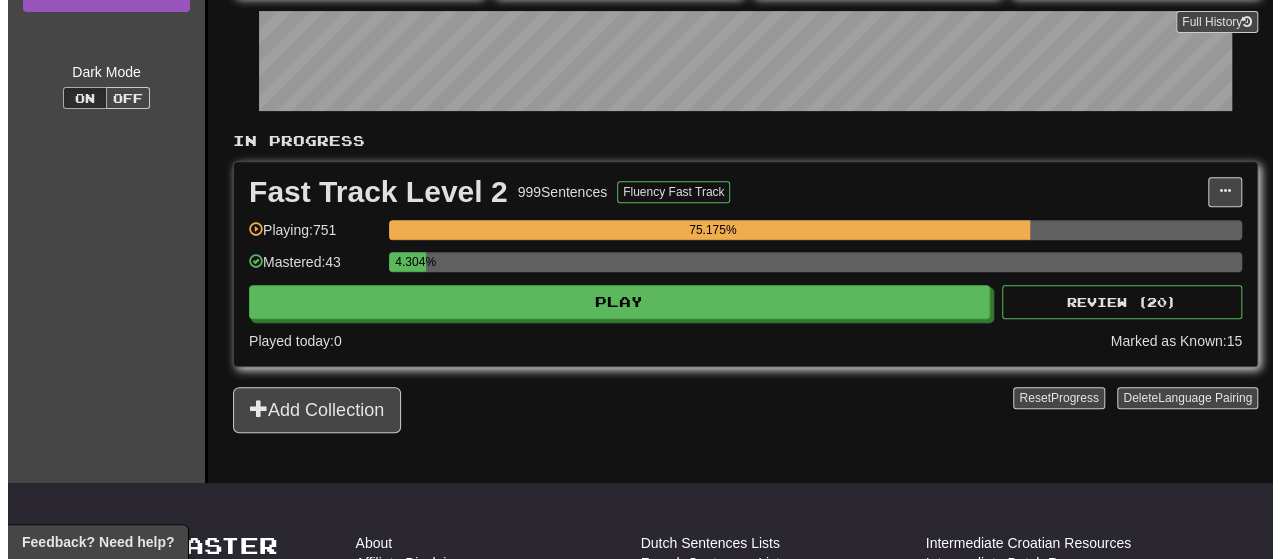 scroll, scrollTop: 336, scrollLeft: 0, axis: vertical 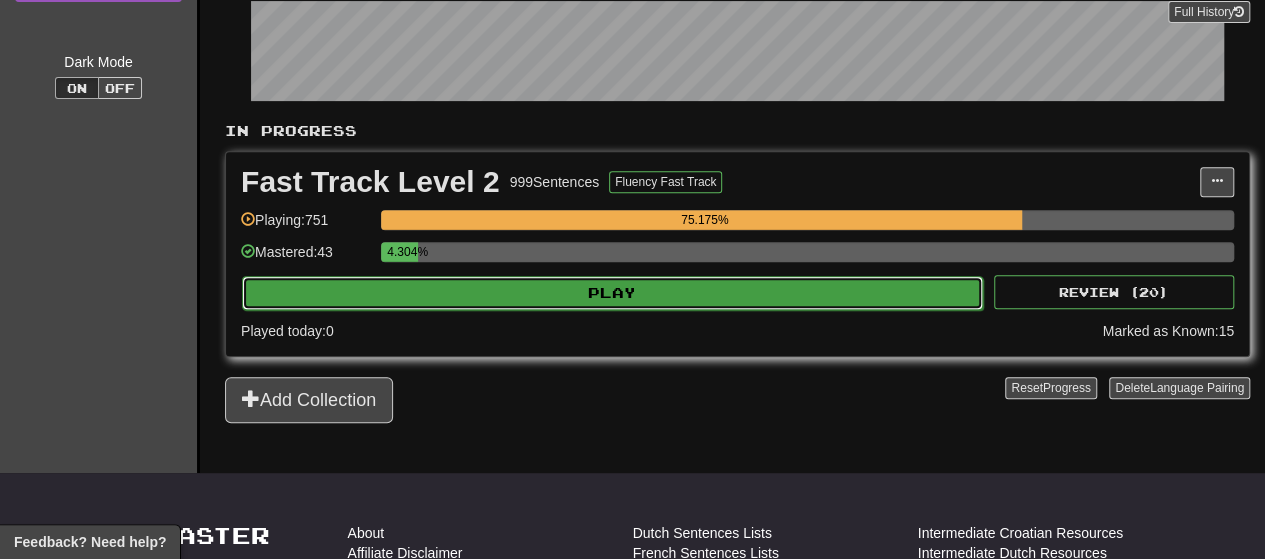 click on "Play" at bounding box center (612, 293) 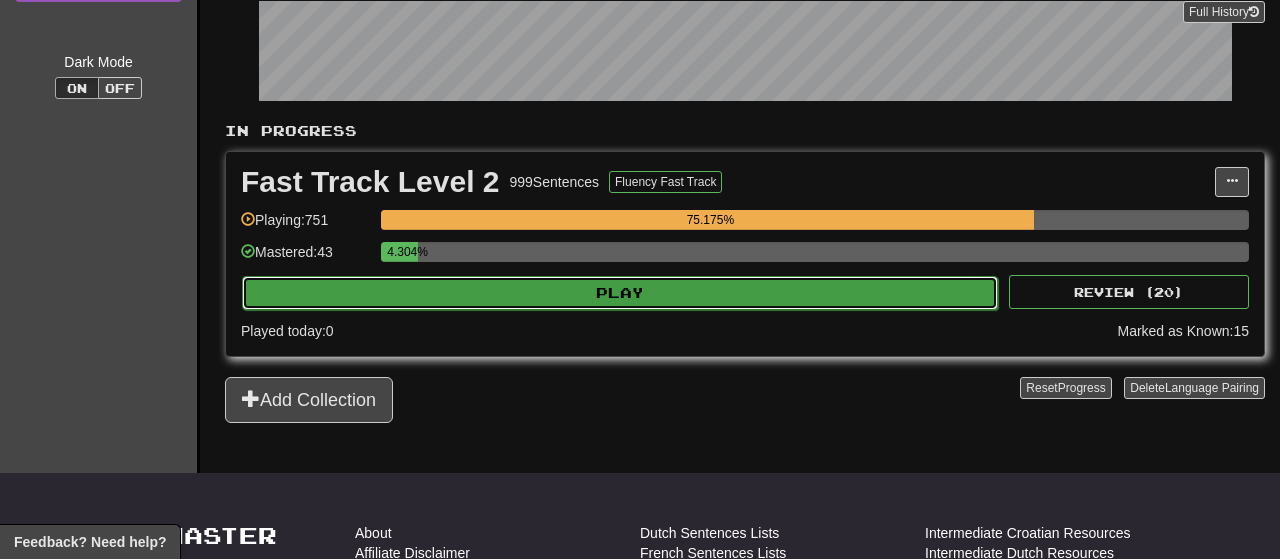 select on "**" 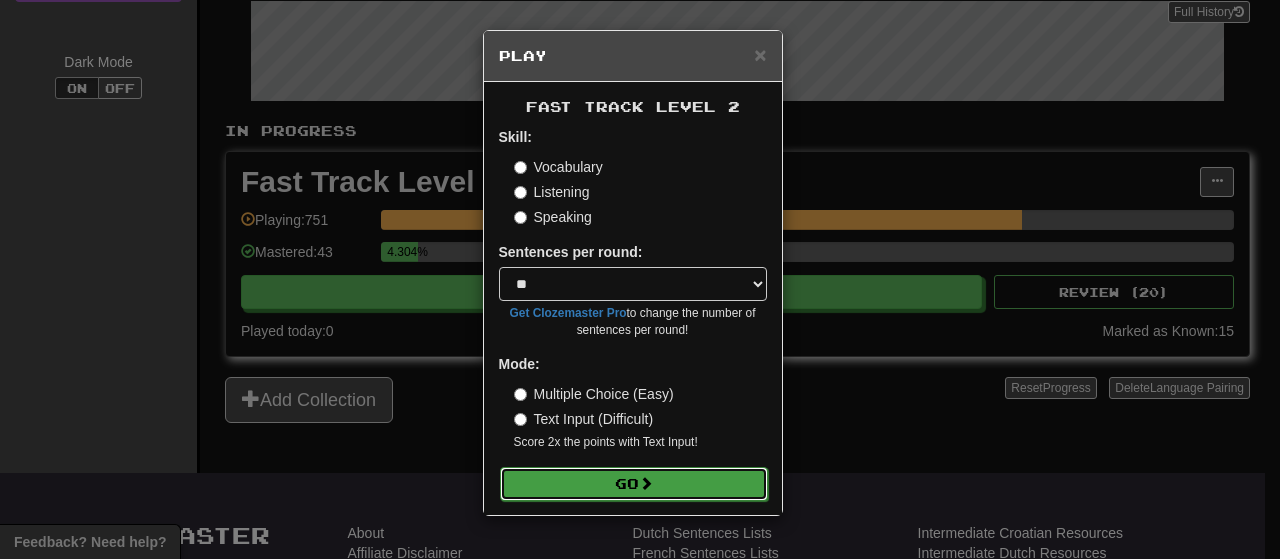 click on "Go" at bounding box center [634, 484] 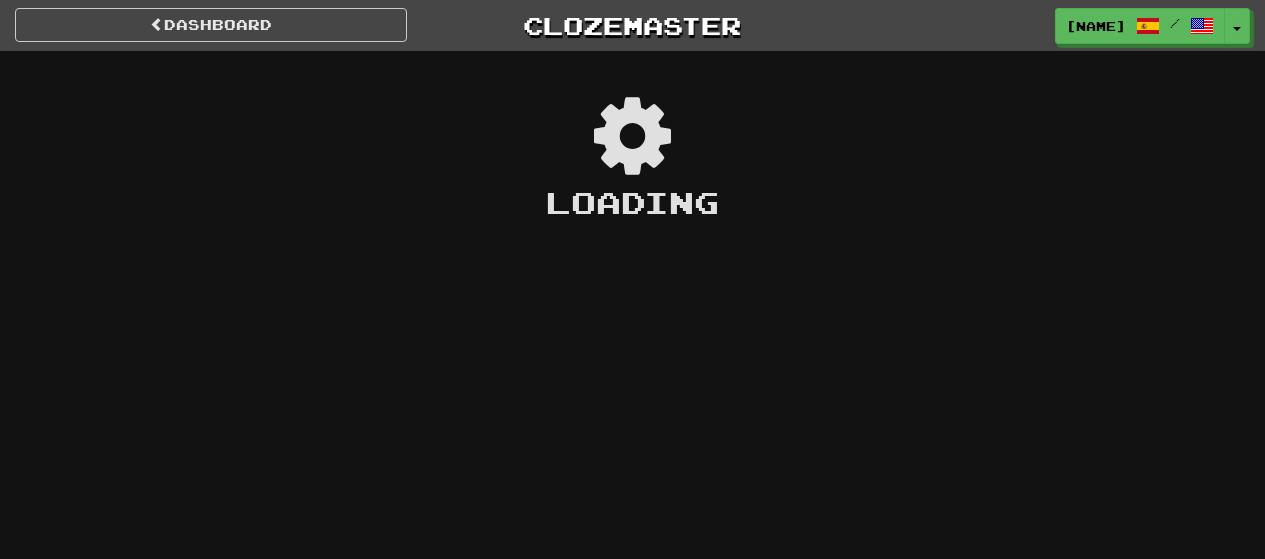 scroll, scrollTop: 0, scrollLeft: 0, axis: both 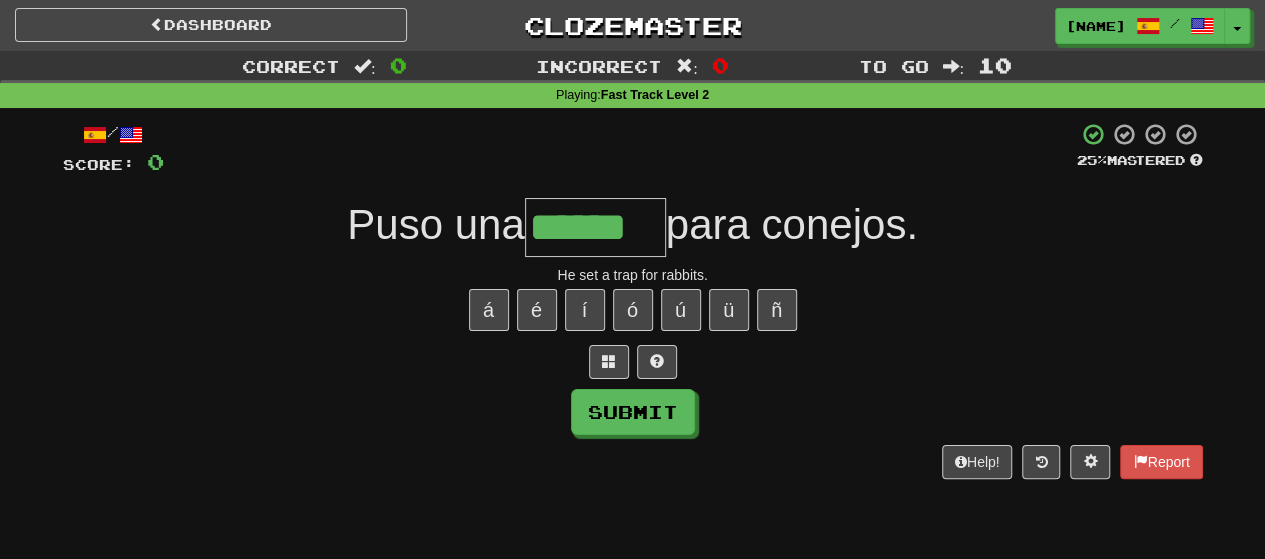 type on "******" 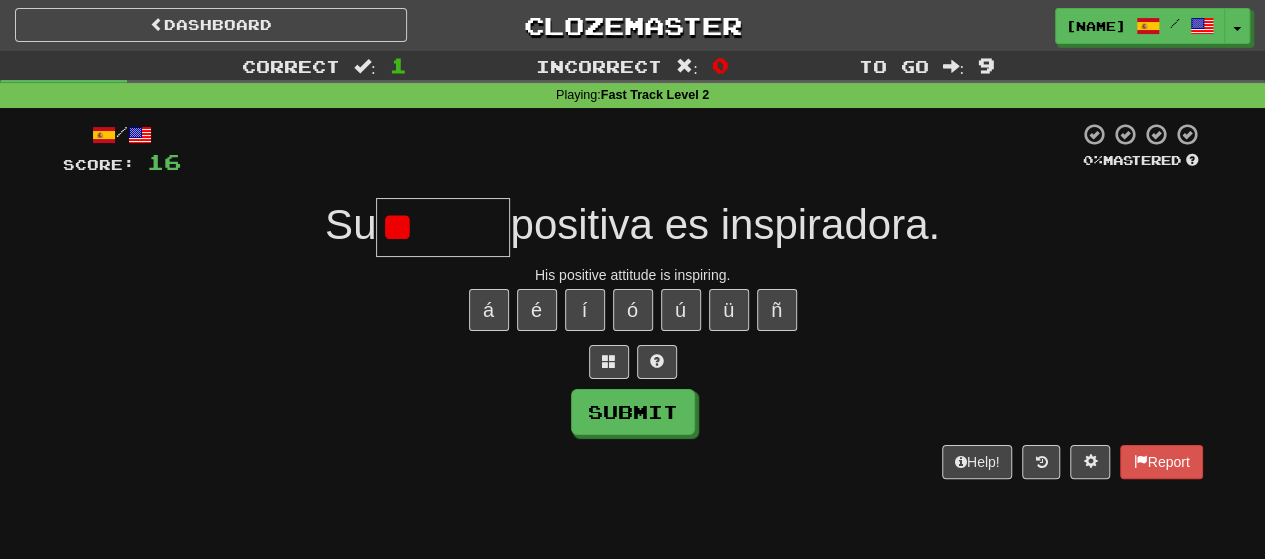 type on "*" 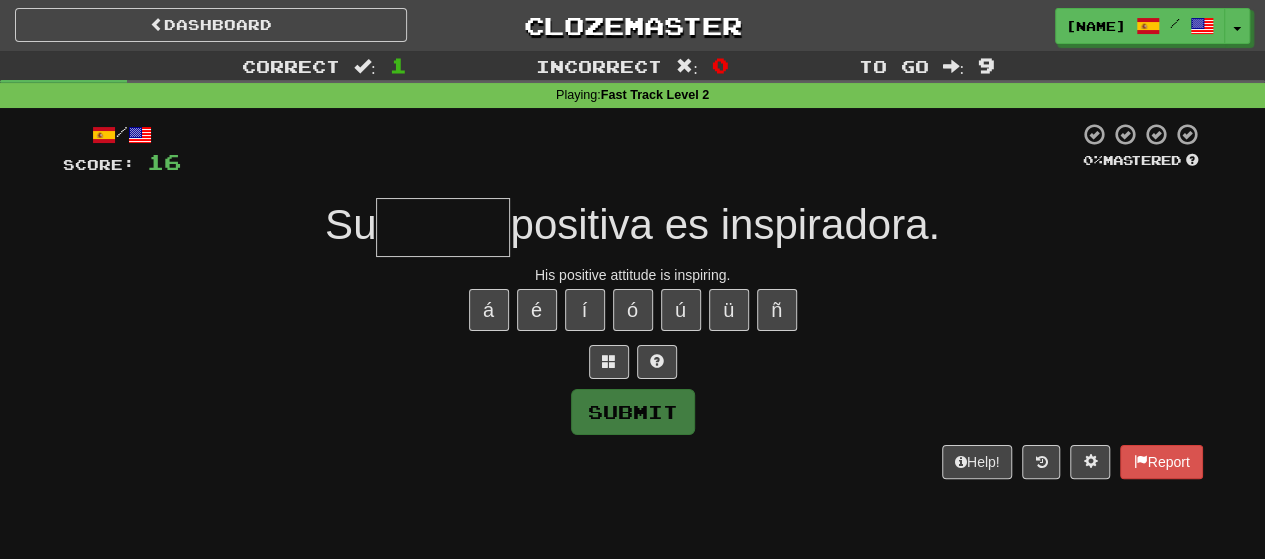 type on "*" 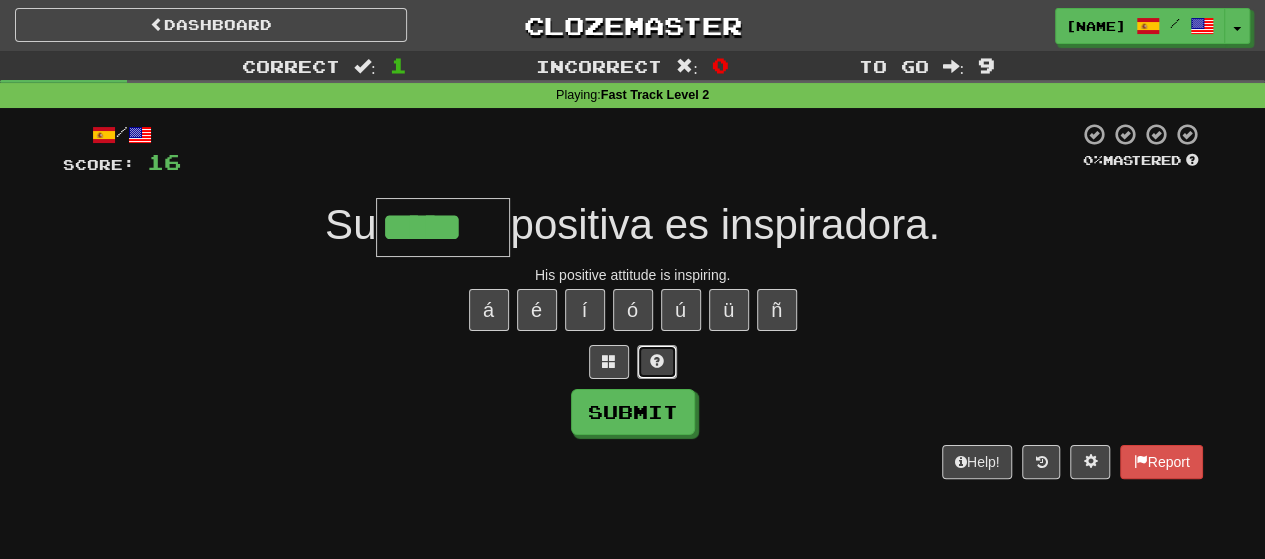 click at bounding box center [657, 361] 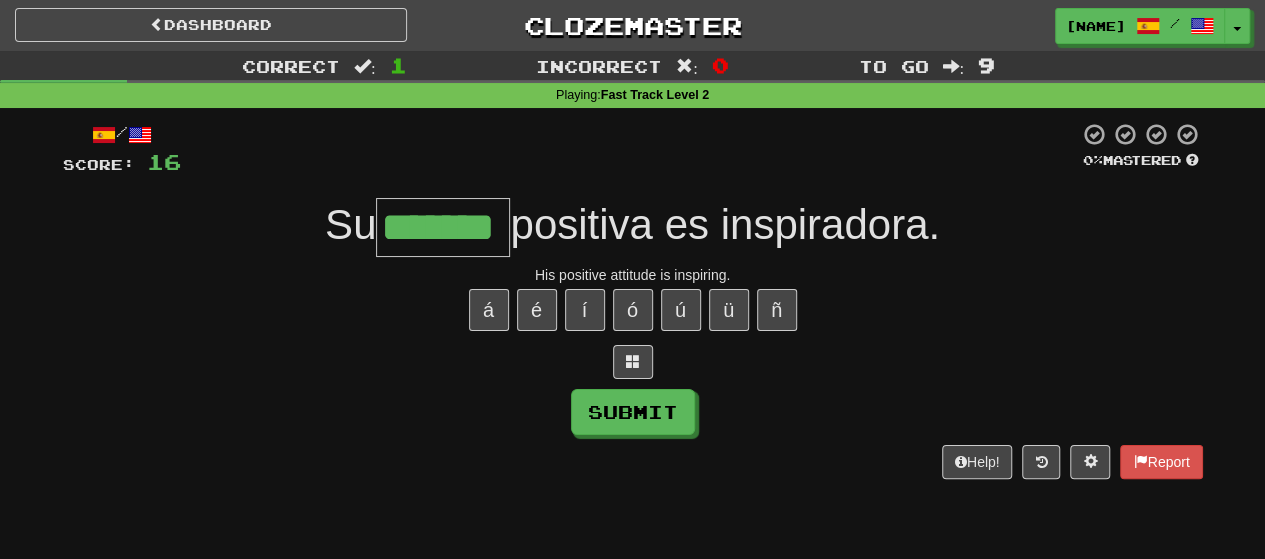 type on "*******" 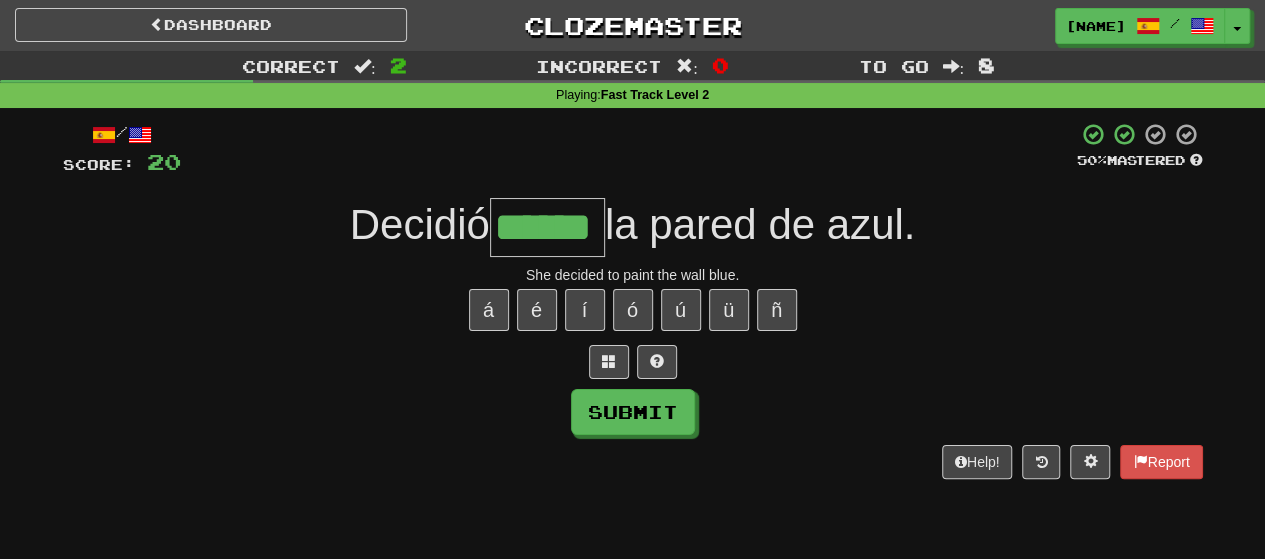 type on "******" 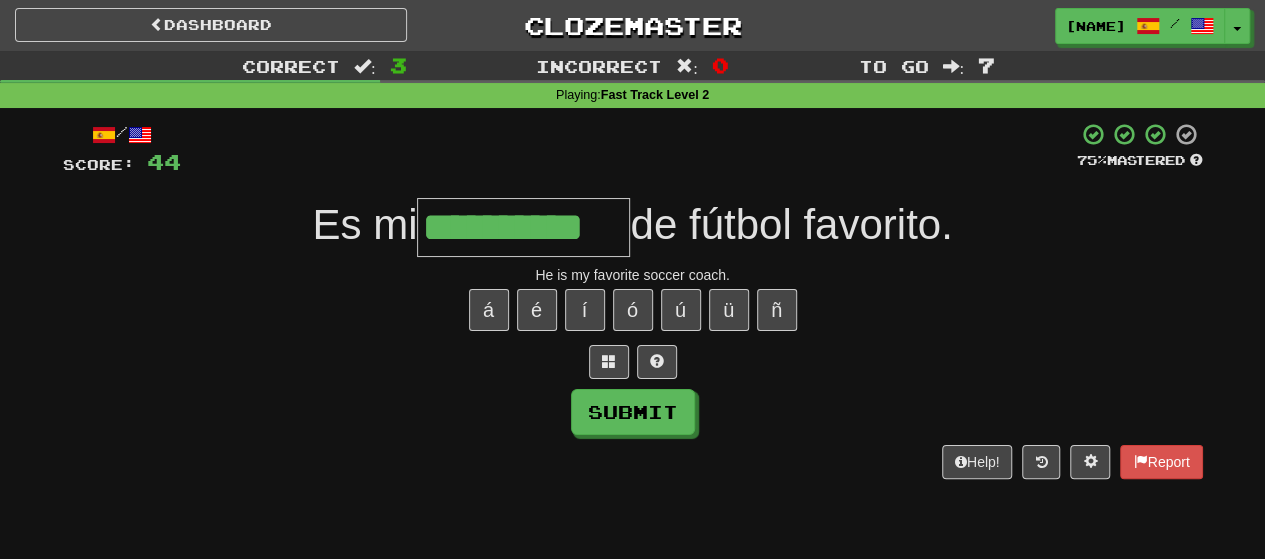 type on "**********" 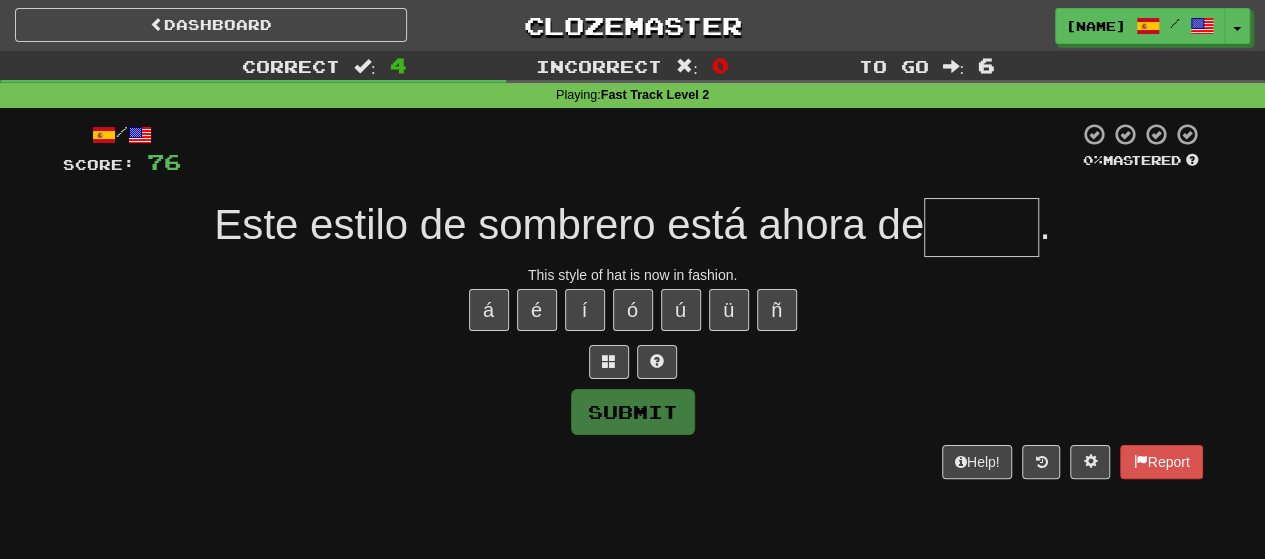 type on "*" 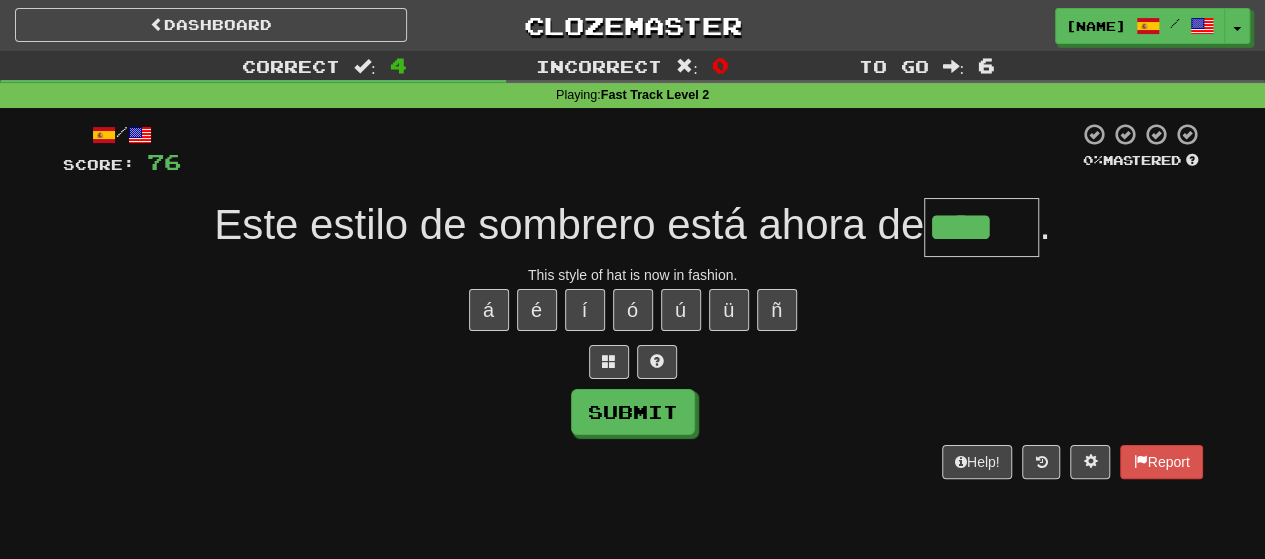 type on "****" 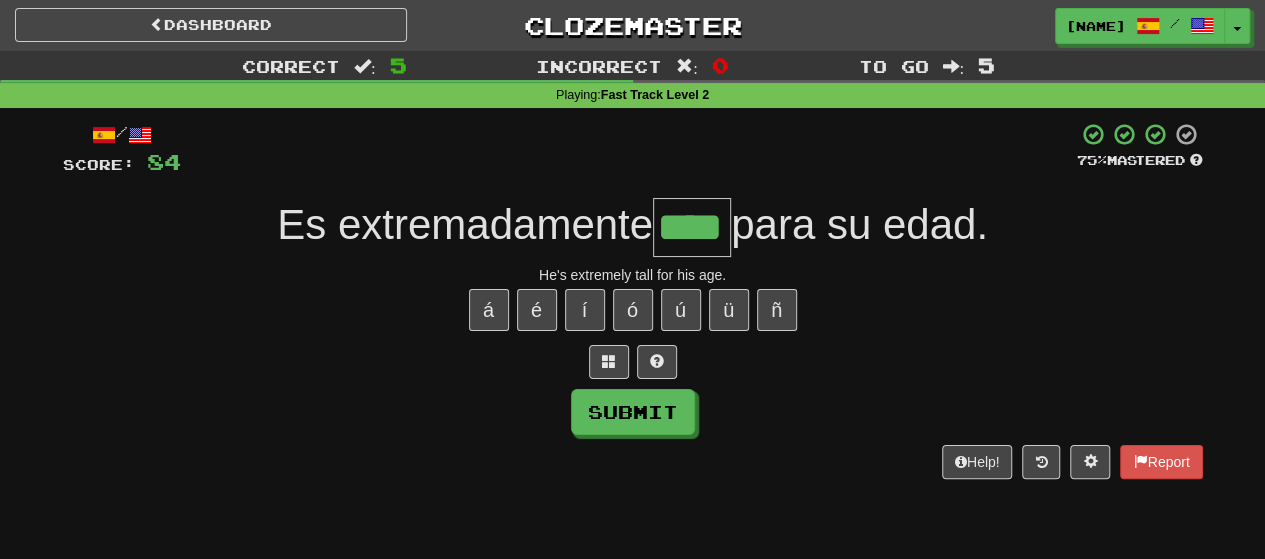 type on "****" 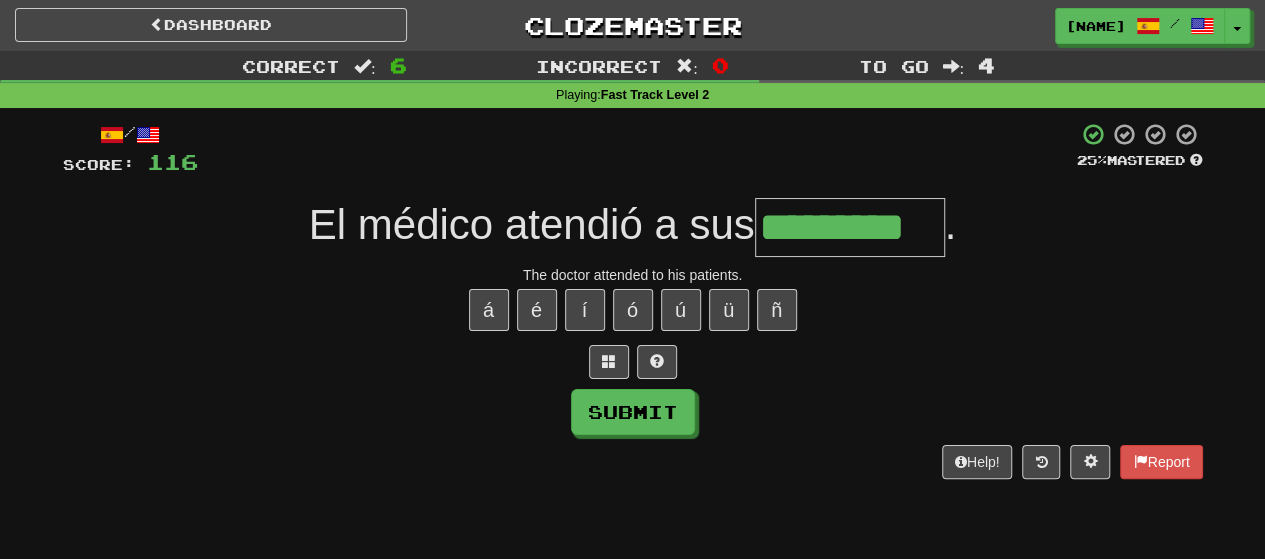 type on "*********" 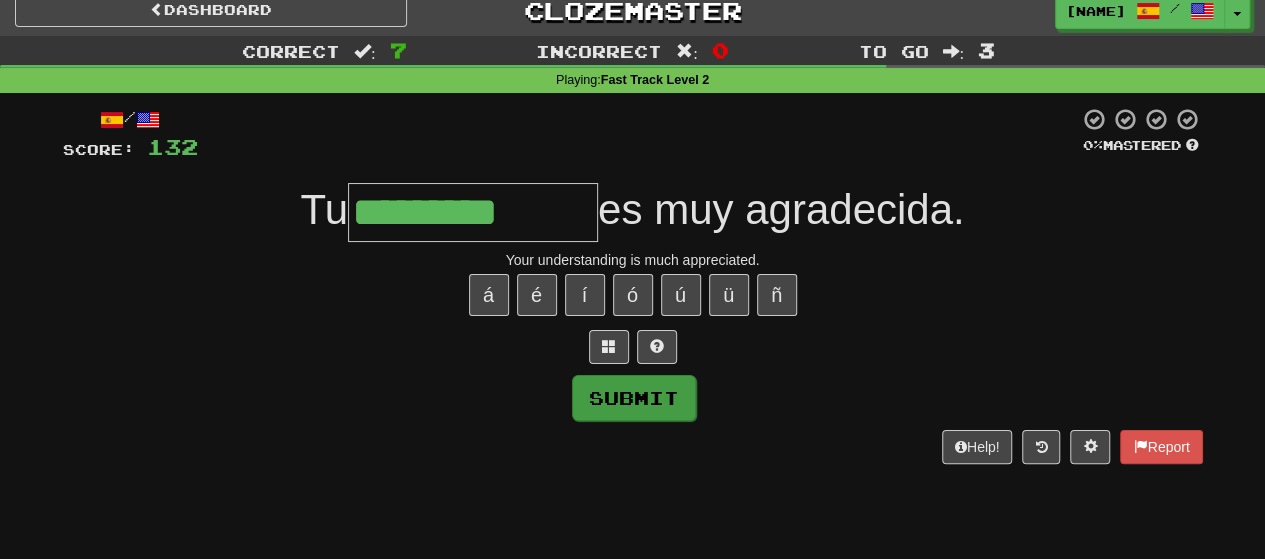 scroll, scrollTop: 9, scrollLeft: 0, axis: vertical 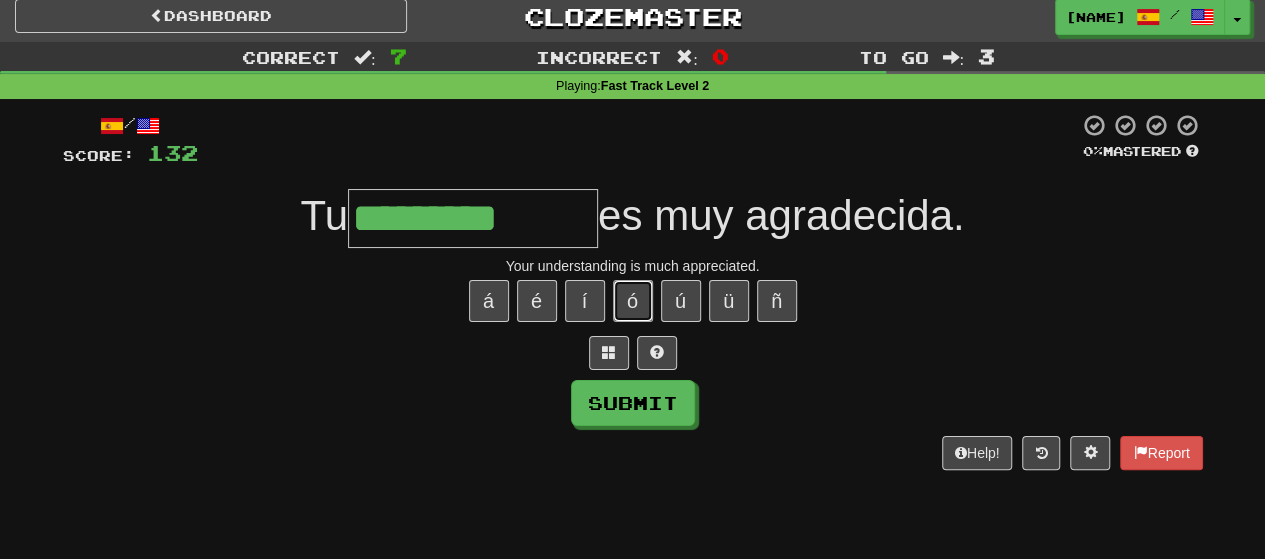 click on "ó" at bounding box center [633, 301] 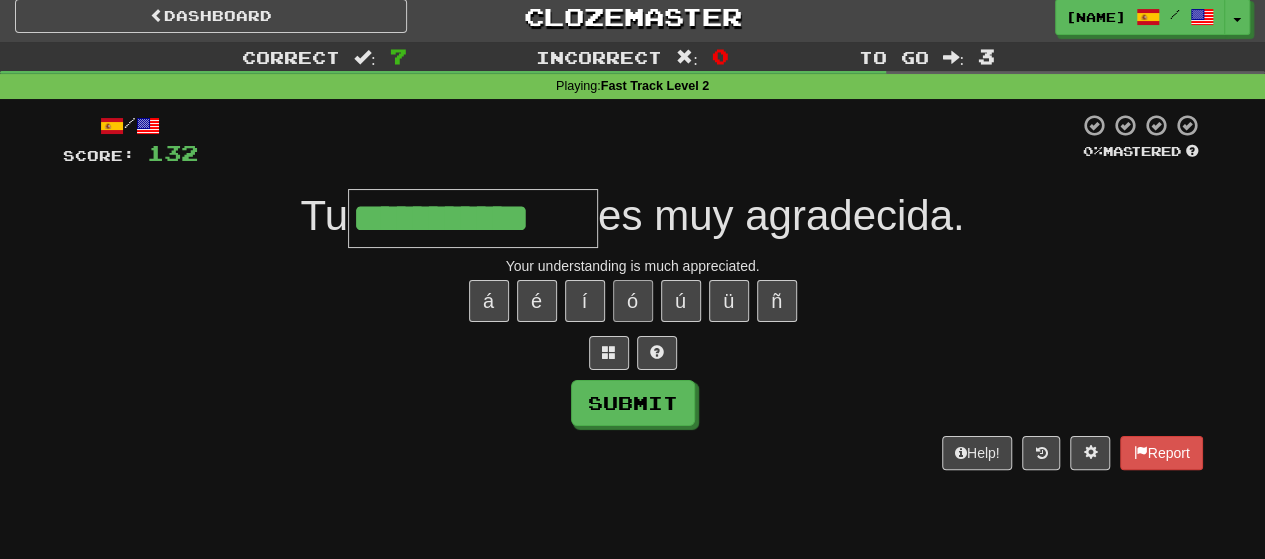 type on "**********" 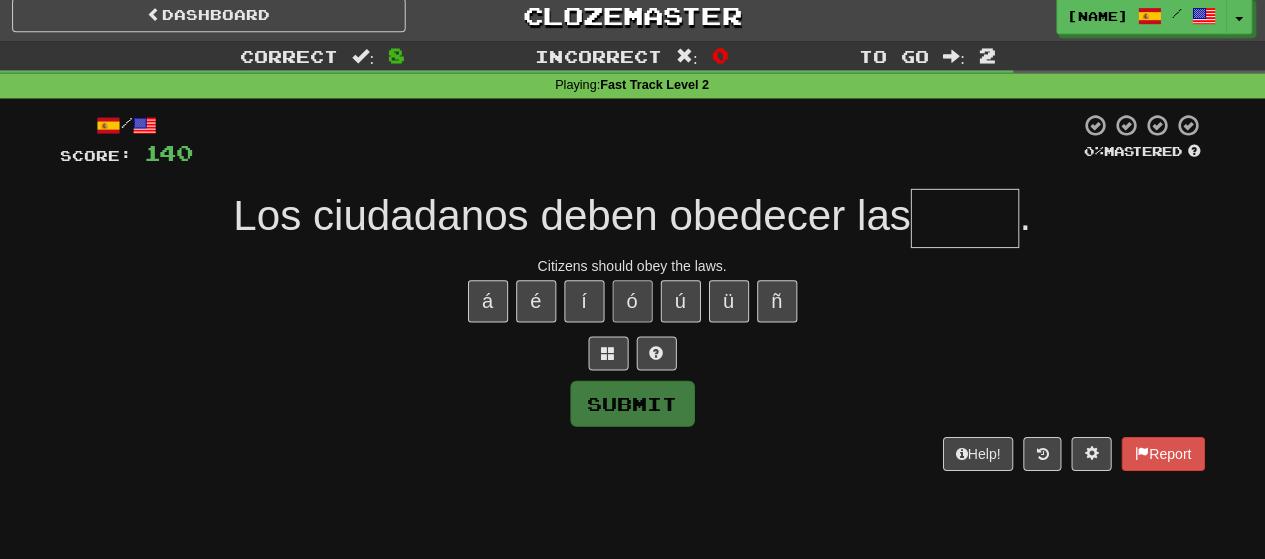 scroll, scrollTop: 8, scrollLeft: 0, axis: vertical 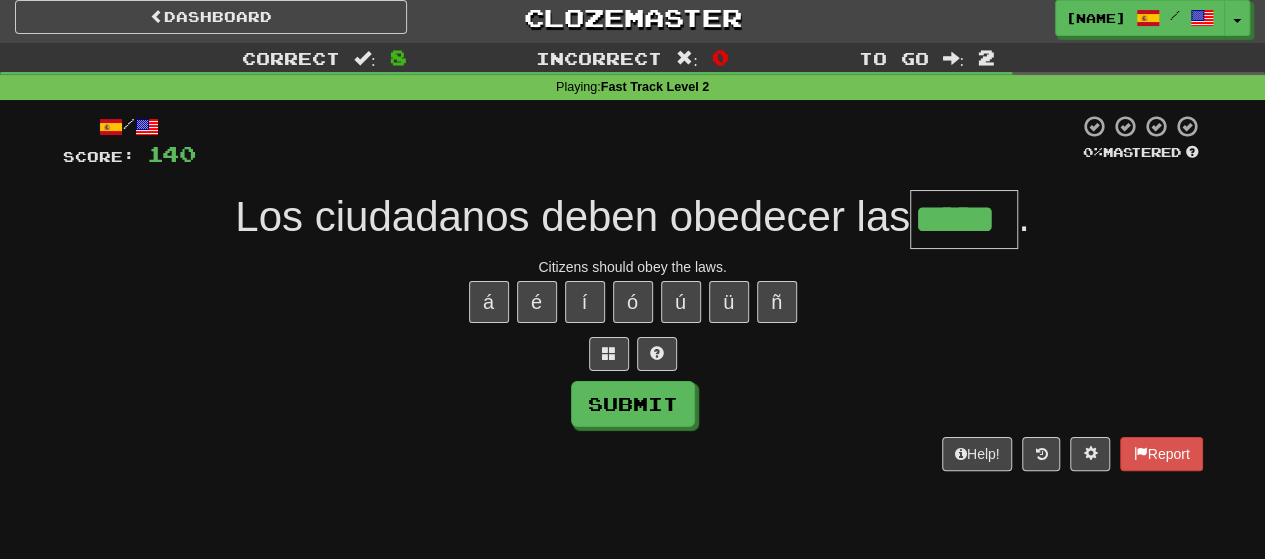 type on "*****" 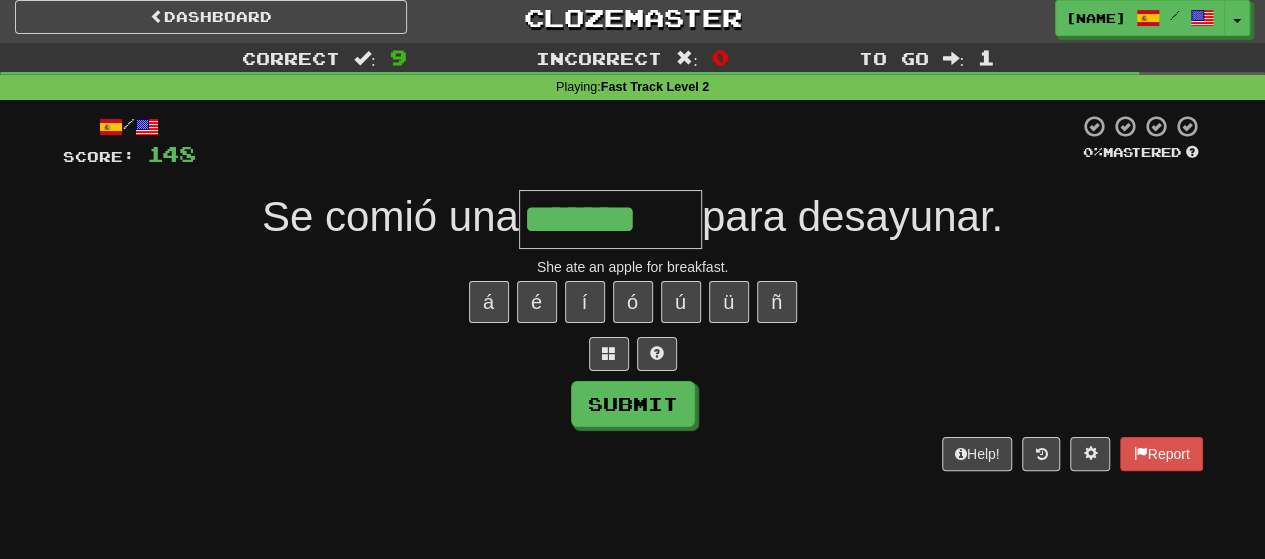 type on "*******" 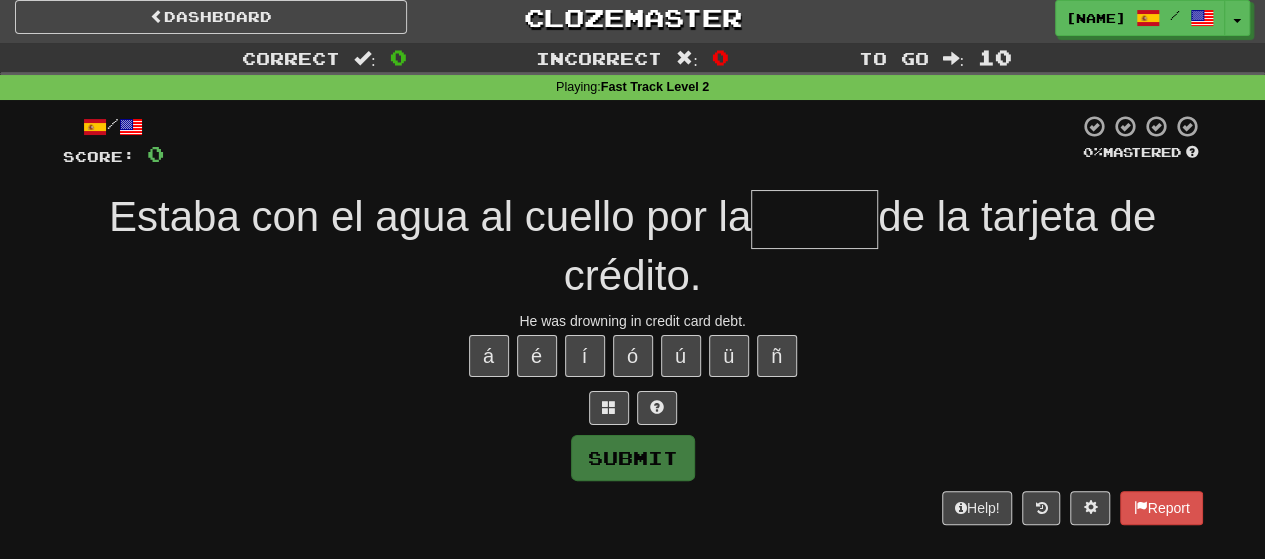 type on "*" 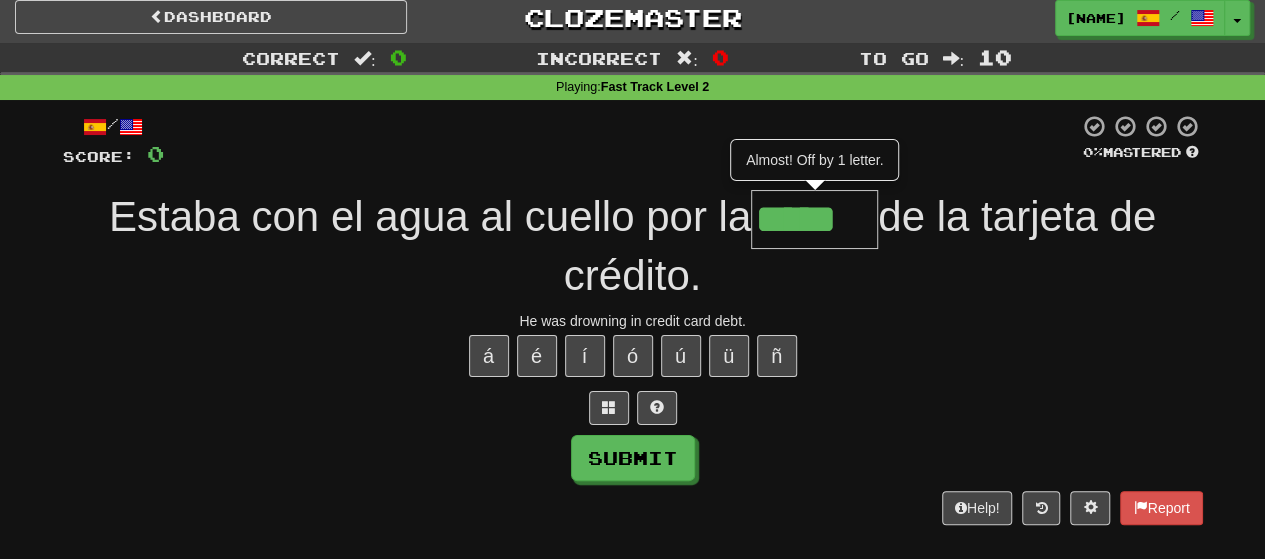 type on "*****" 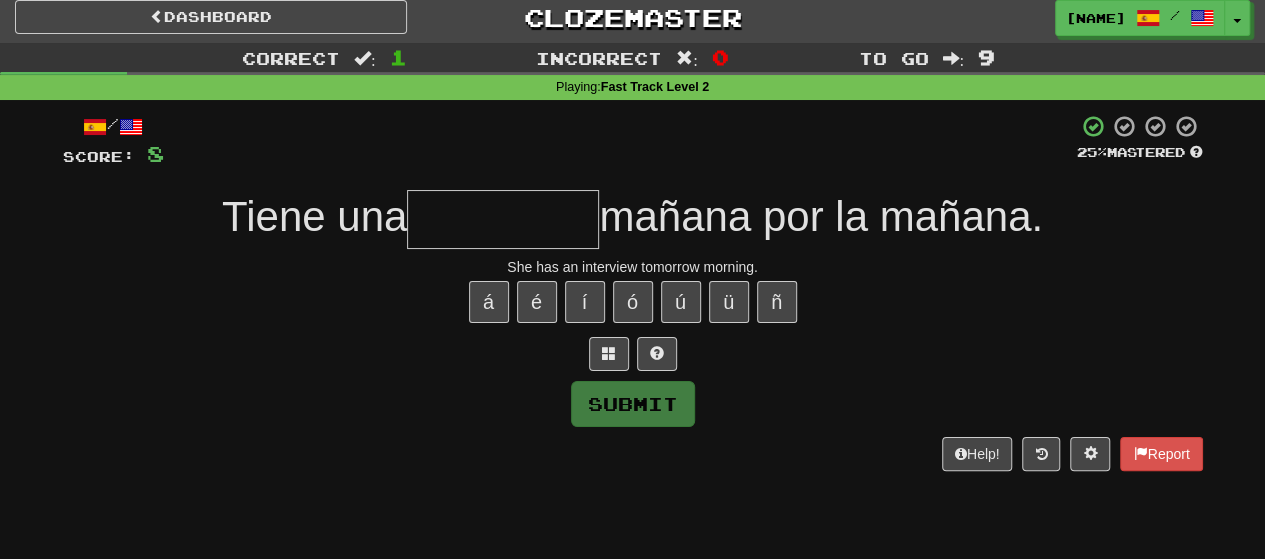 type on "*" 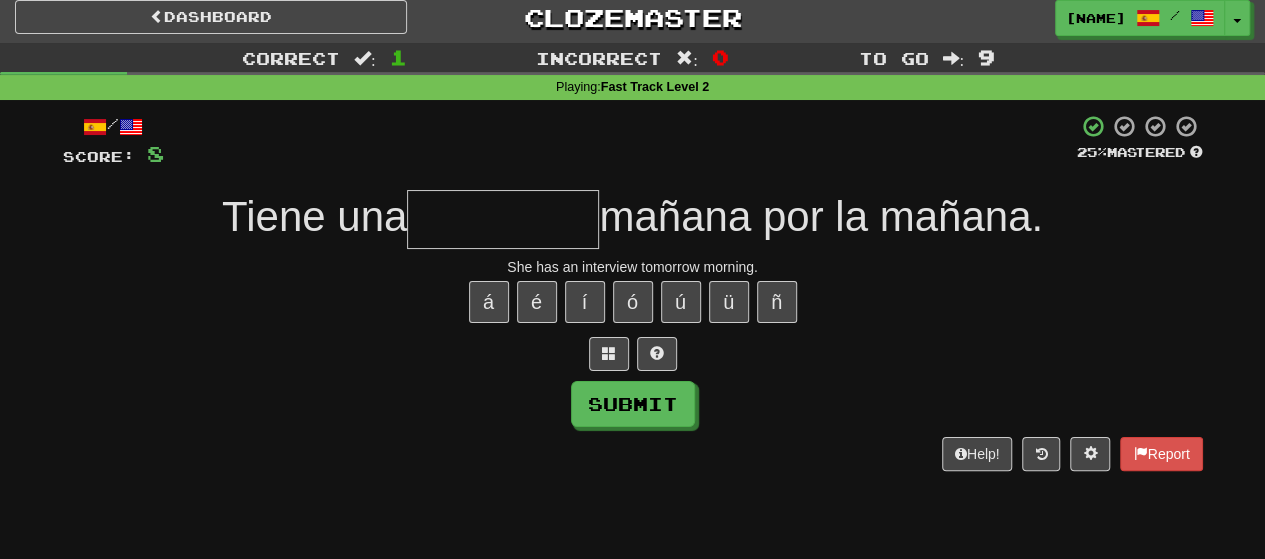 type on "*" 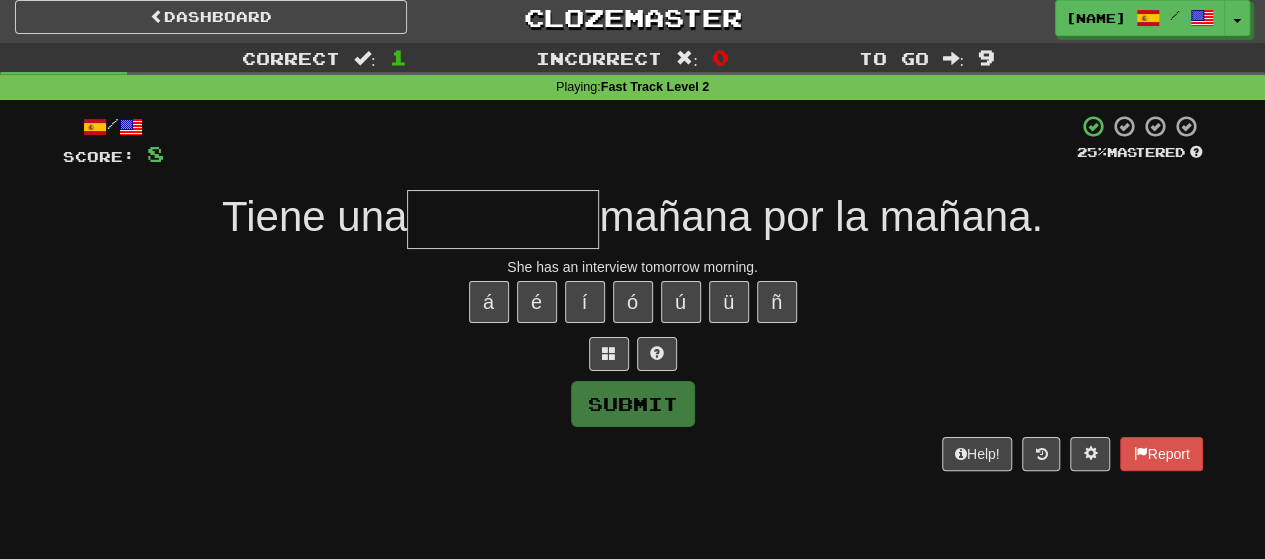 type on "*" 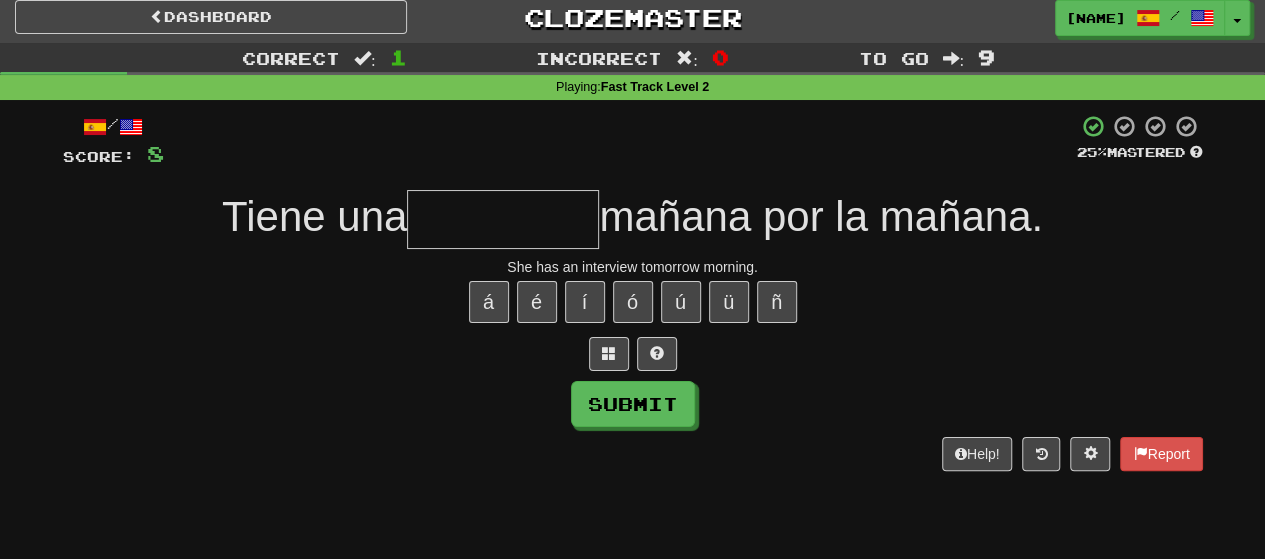 type on "*" 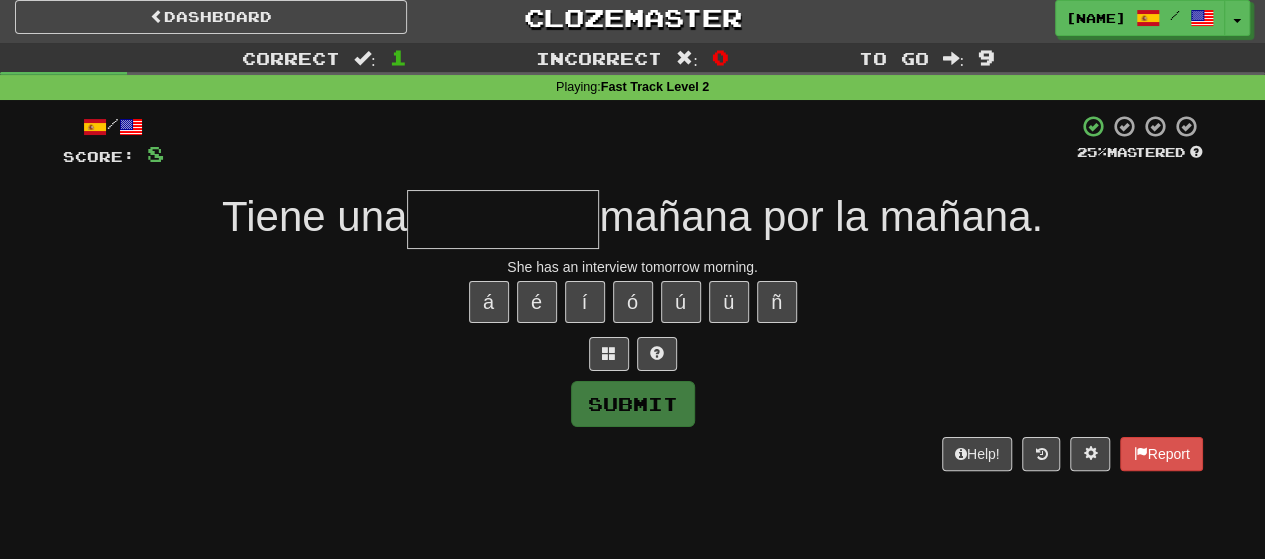 type on "*" 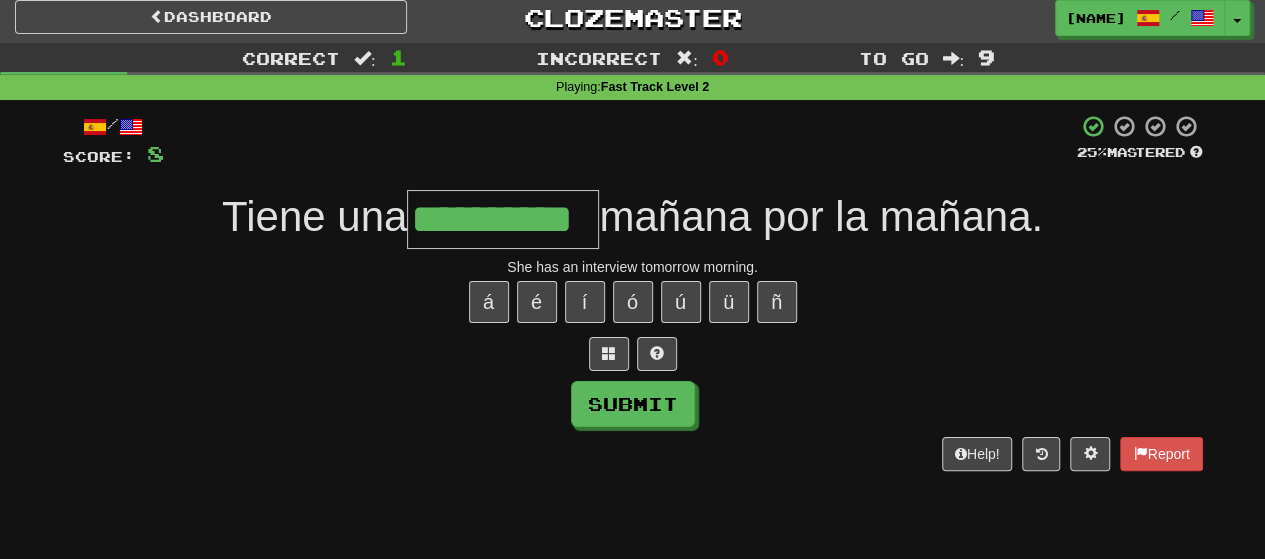 type on "**********" 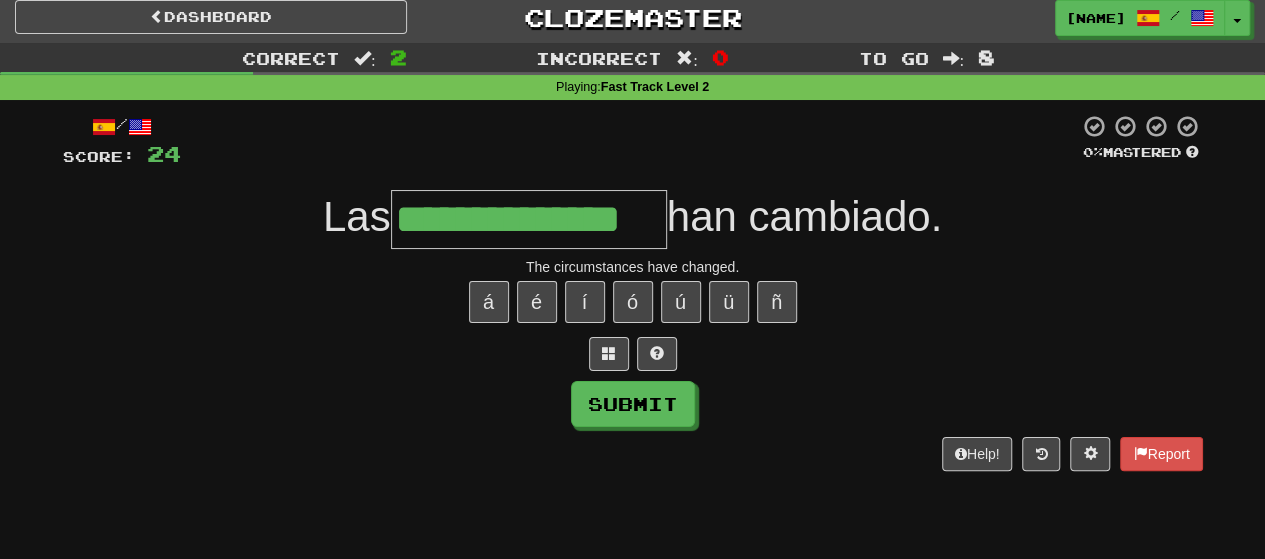 type on "**********" 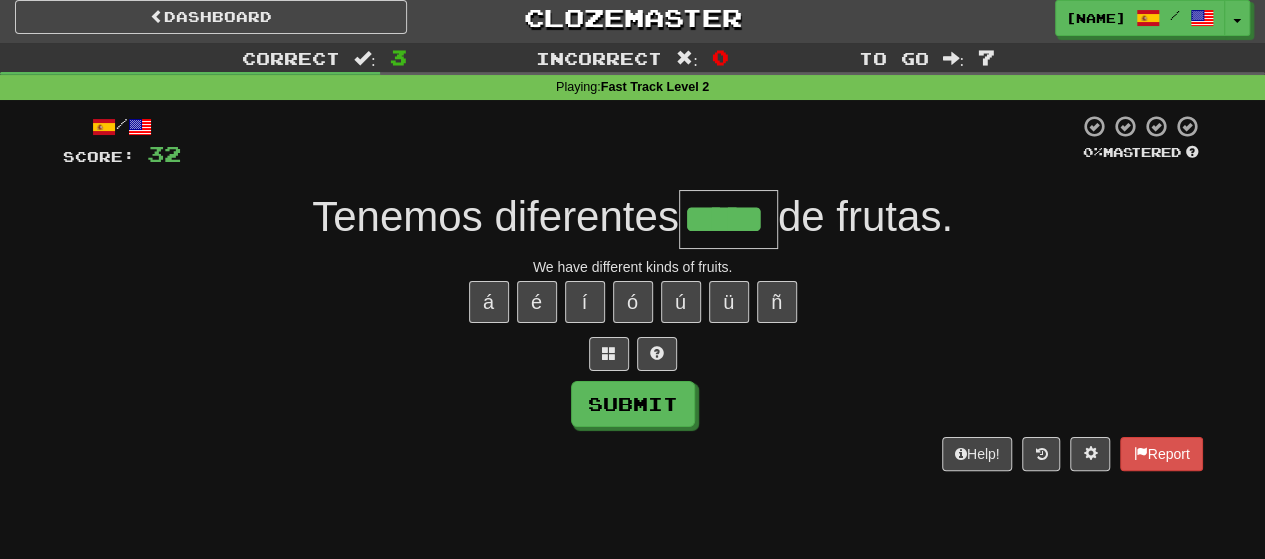 type on "*****" 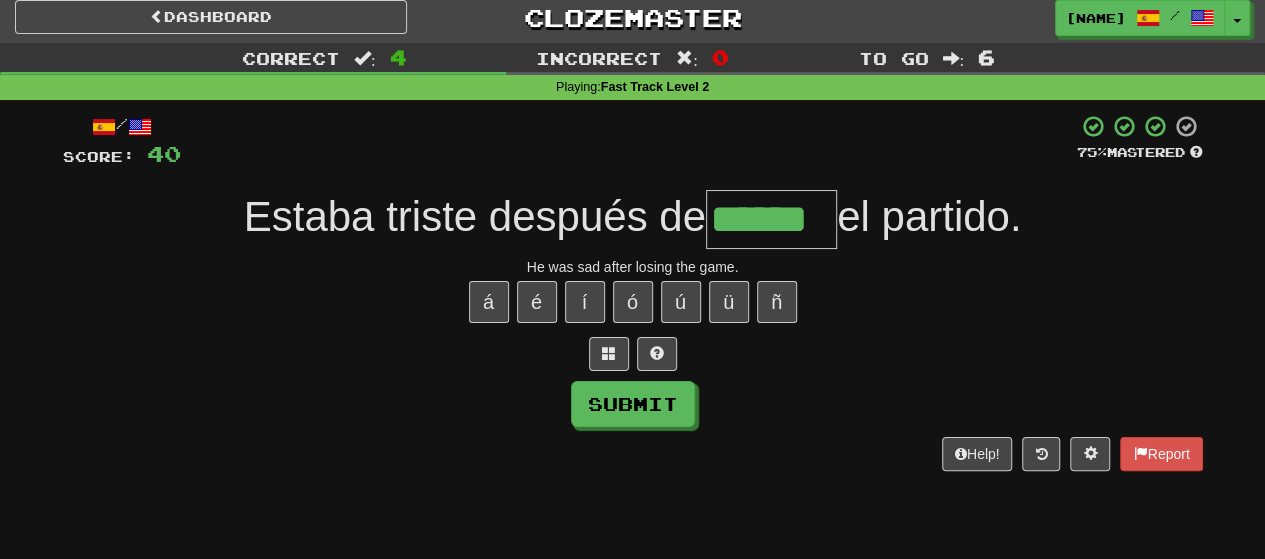 type on "******" 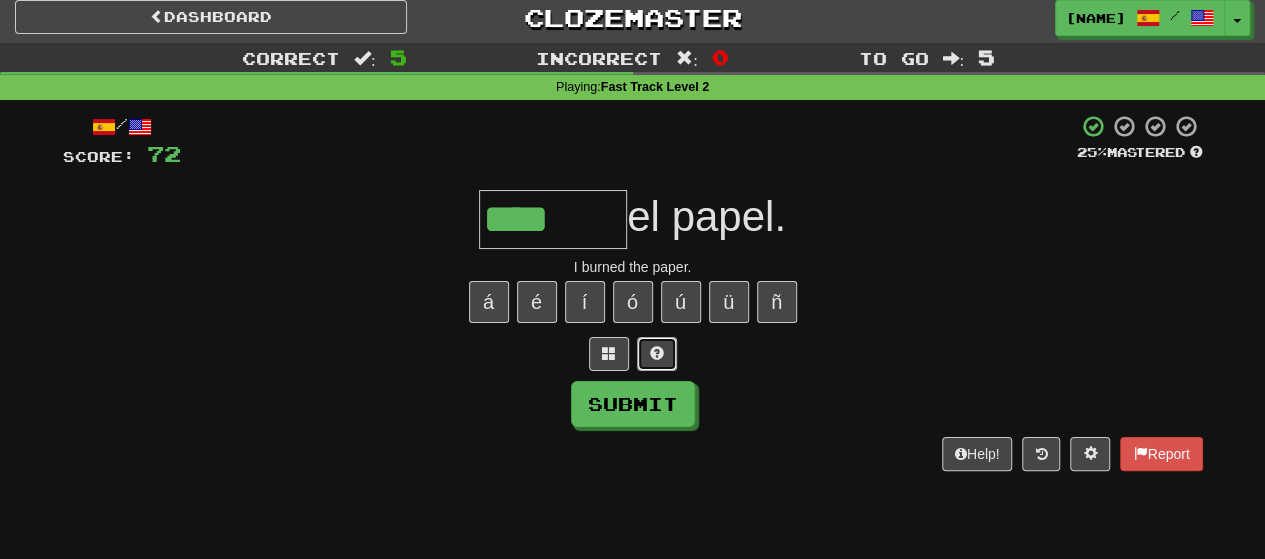 click at bounding box center [657, 354] 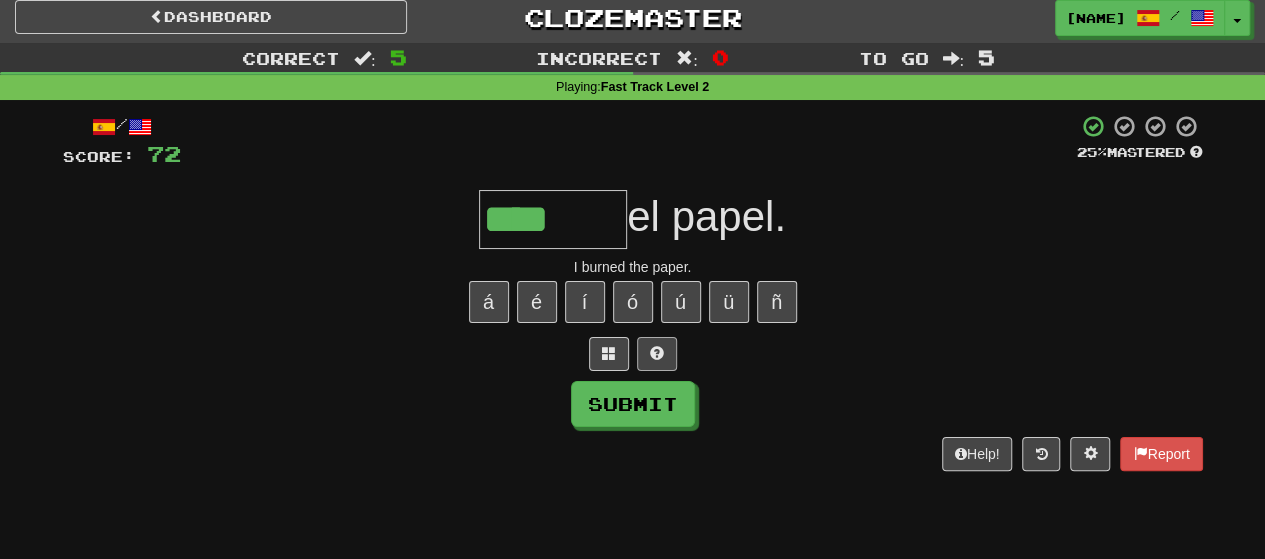 type on "*****" 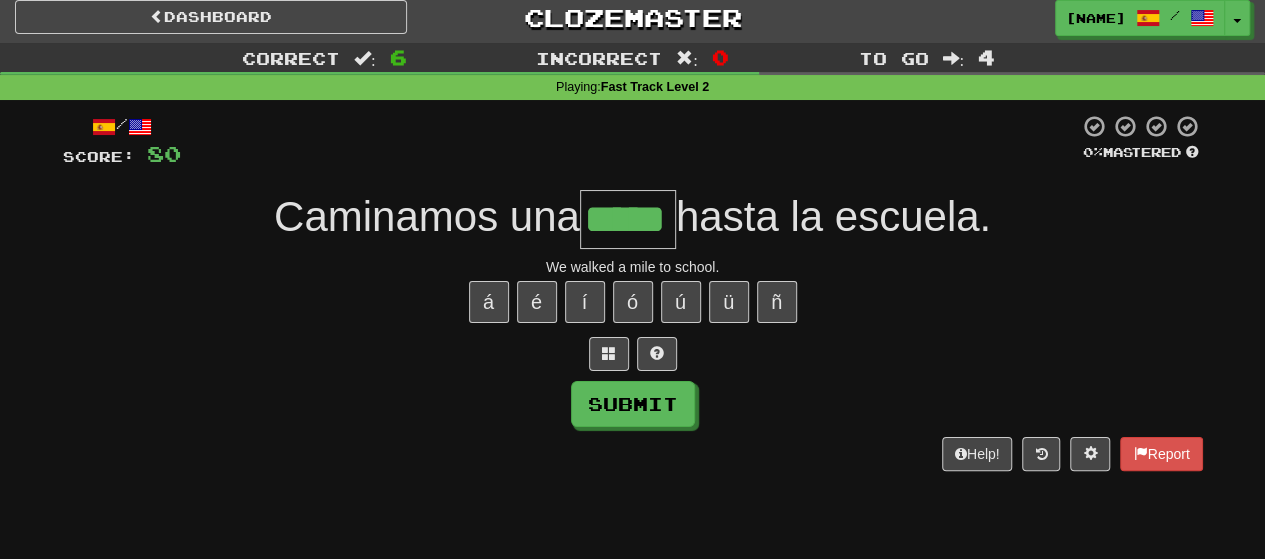 type on "*****" 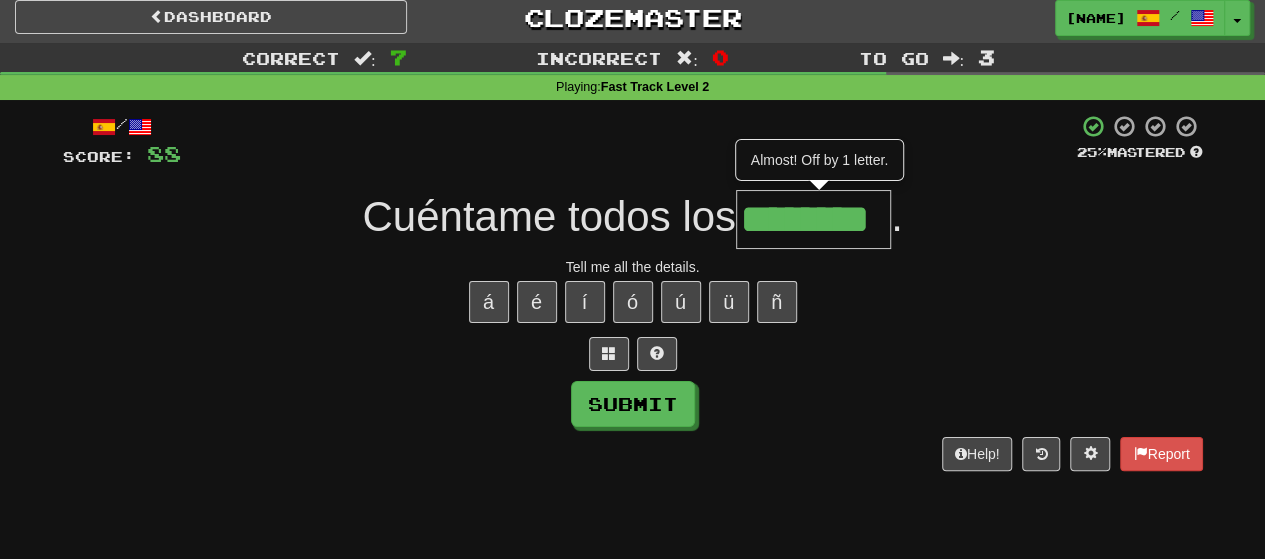 type on "********" 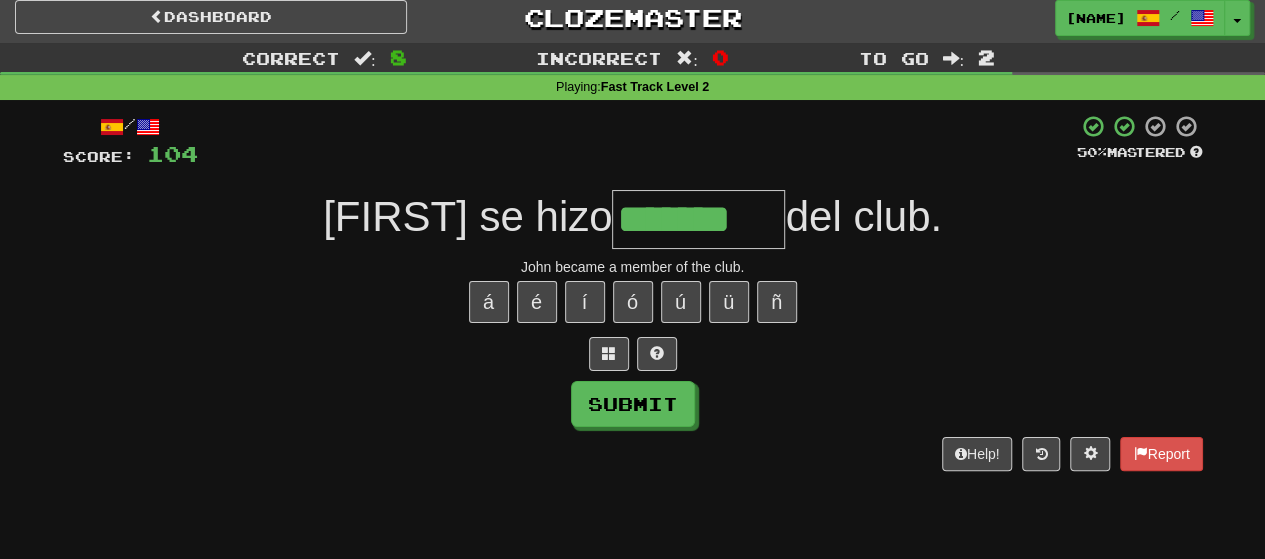 type on "*******" 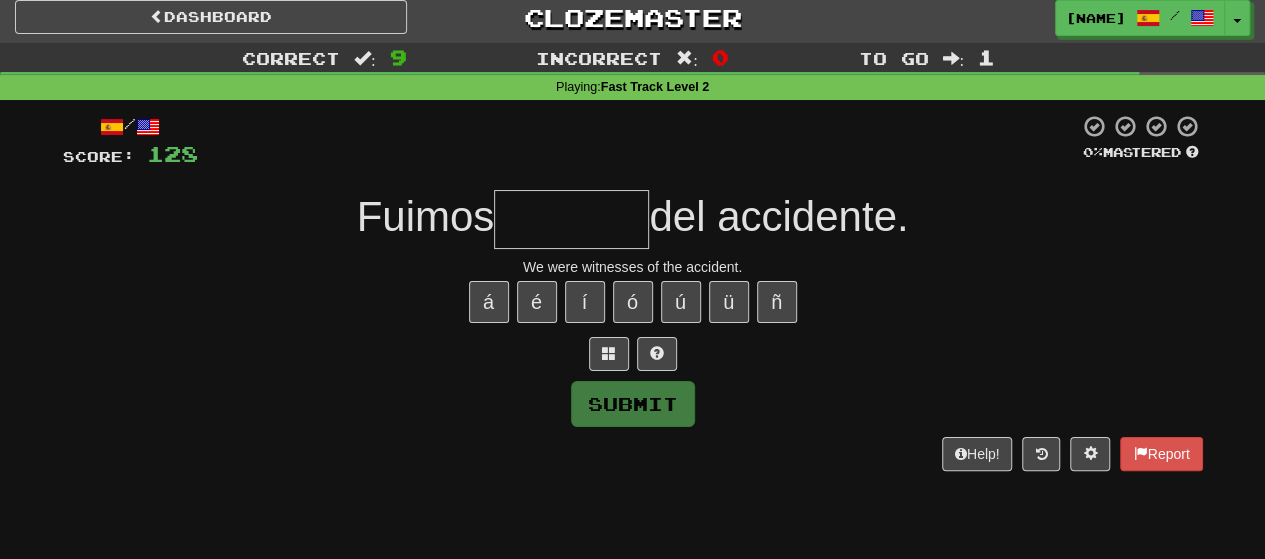 type on "*" 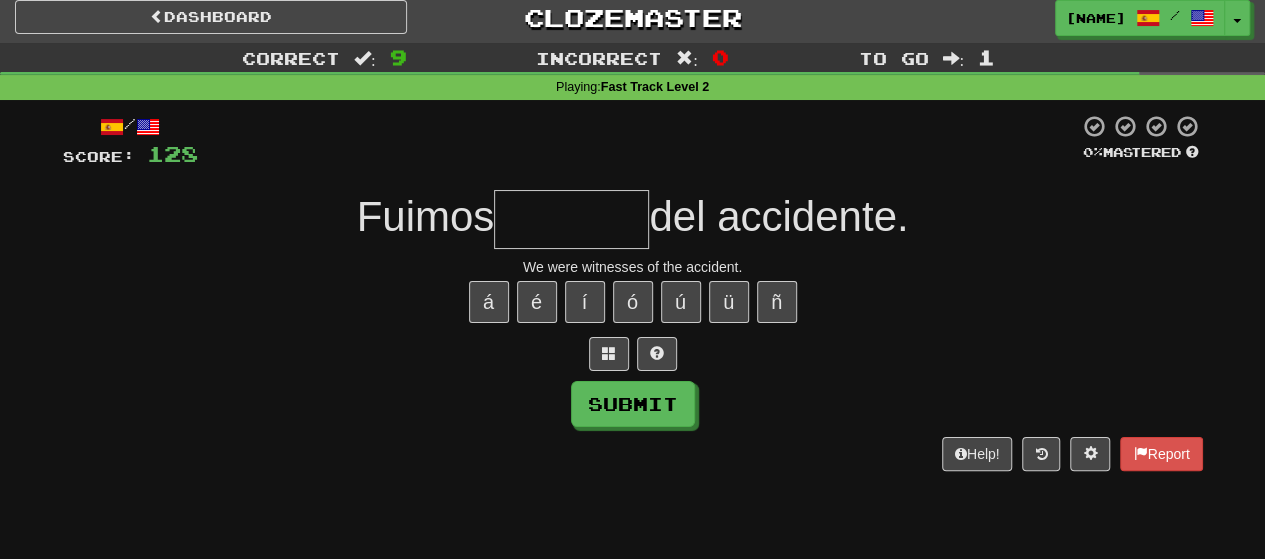 type on "*" 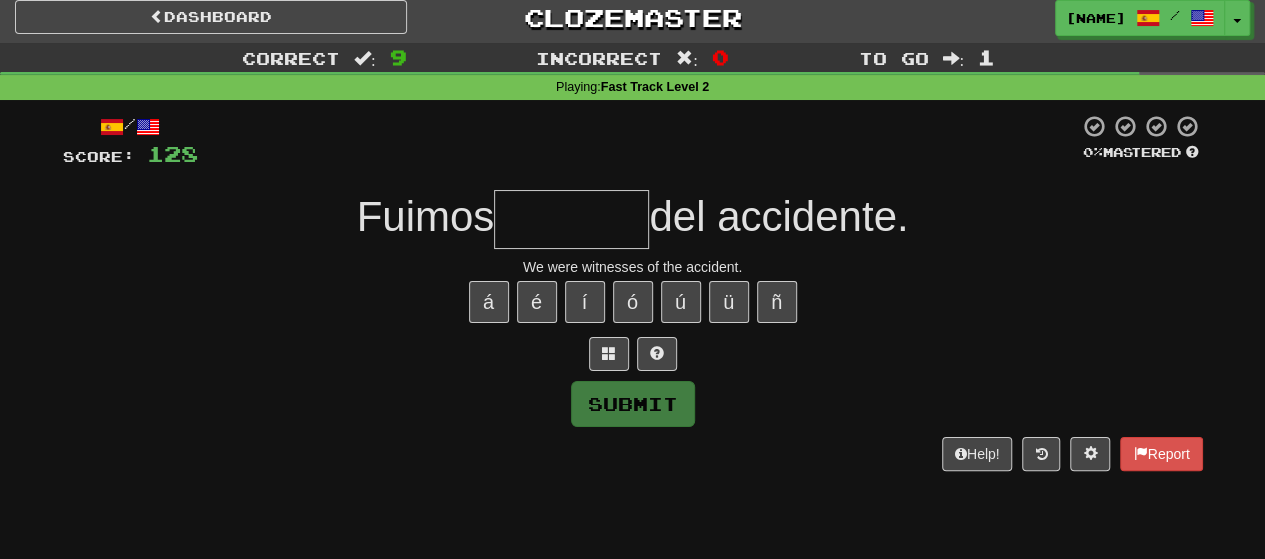 type on "*" 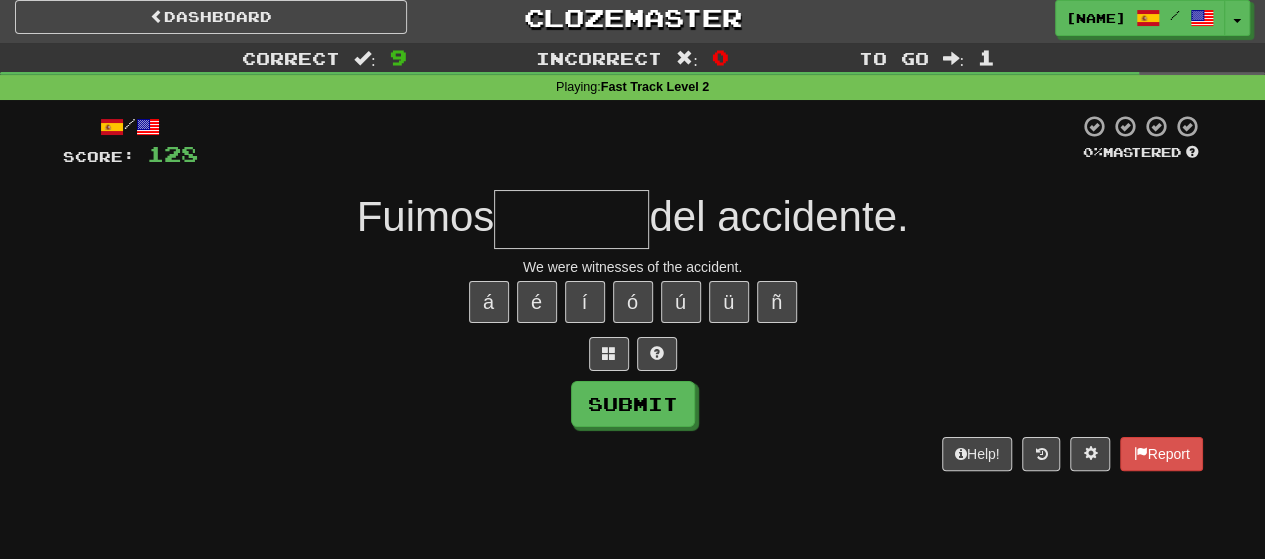 type on "*" 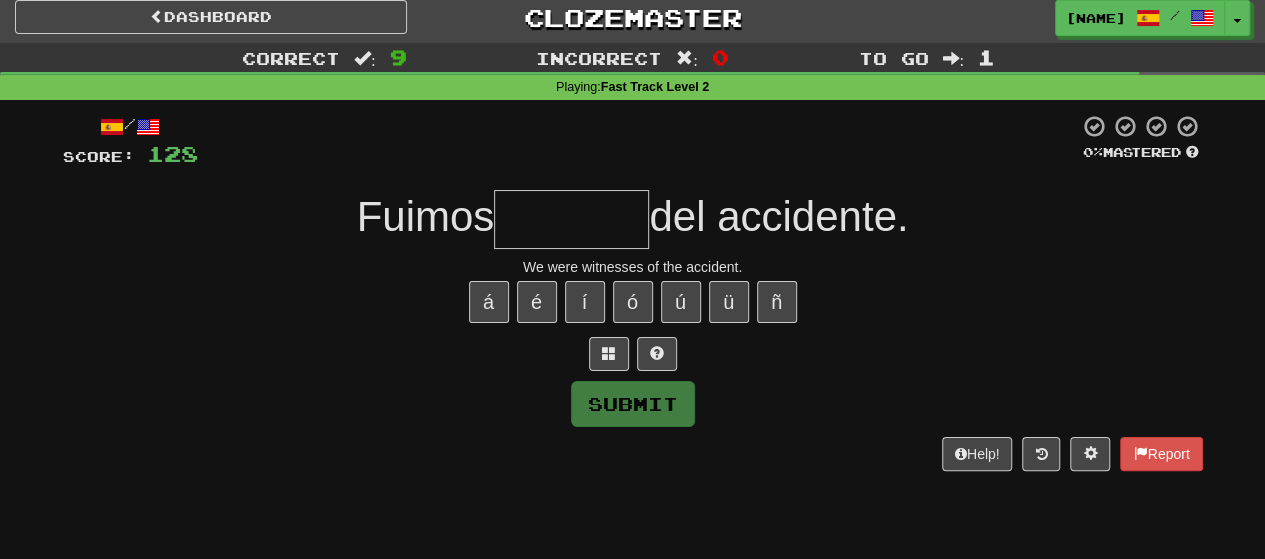 type on "*" 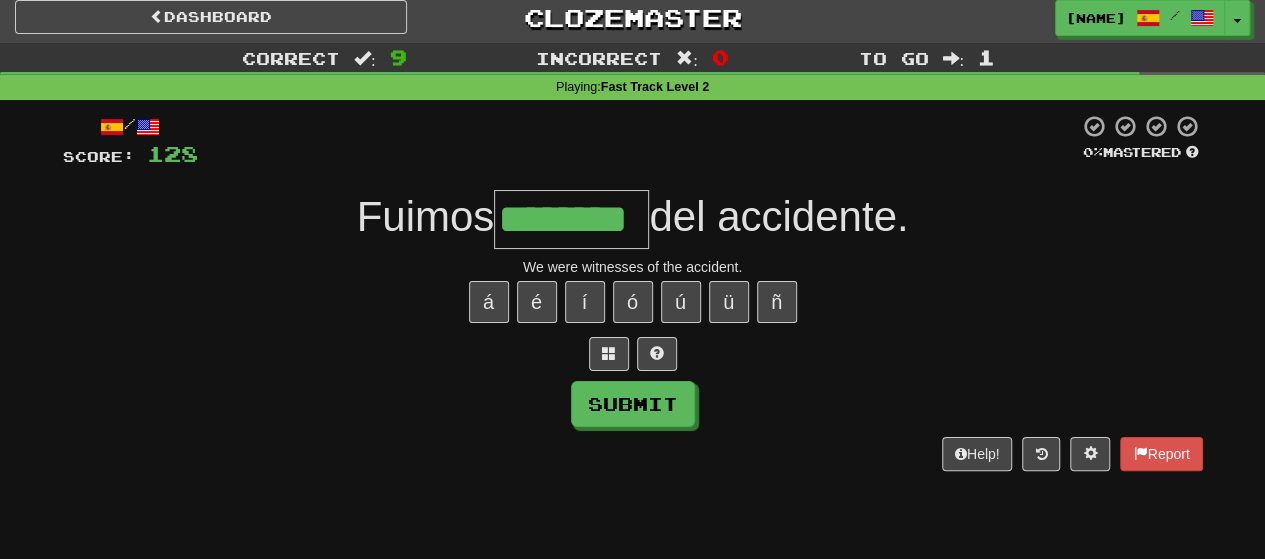 type on "********" 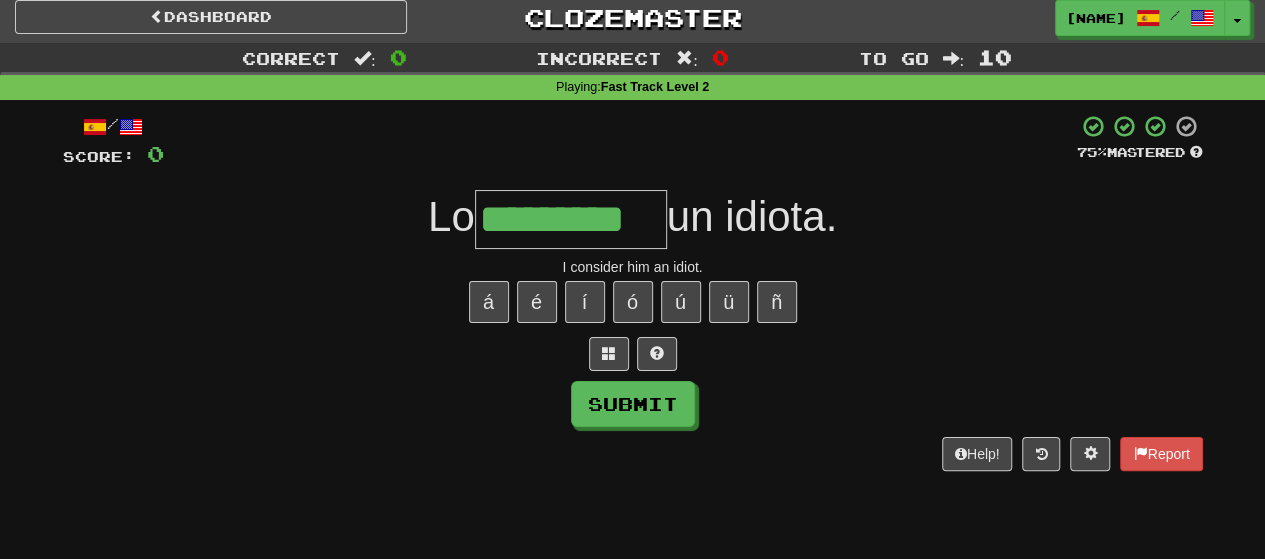 type on "*********" 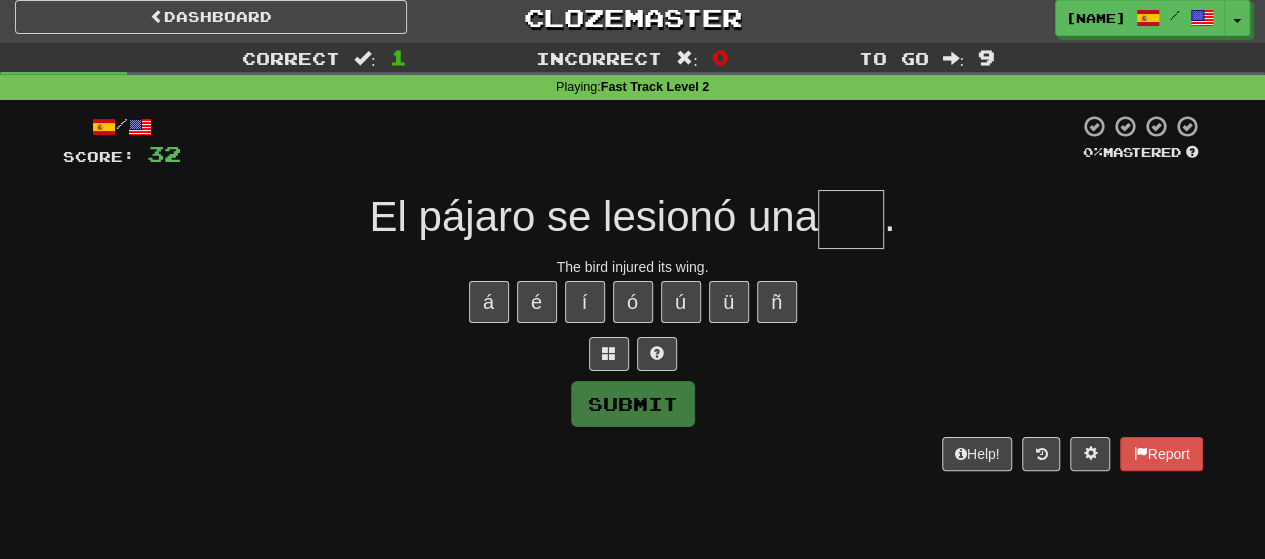 type on "*" 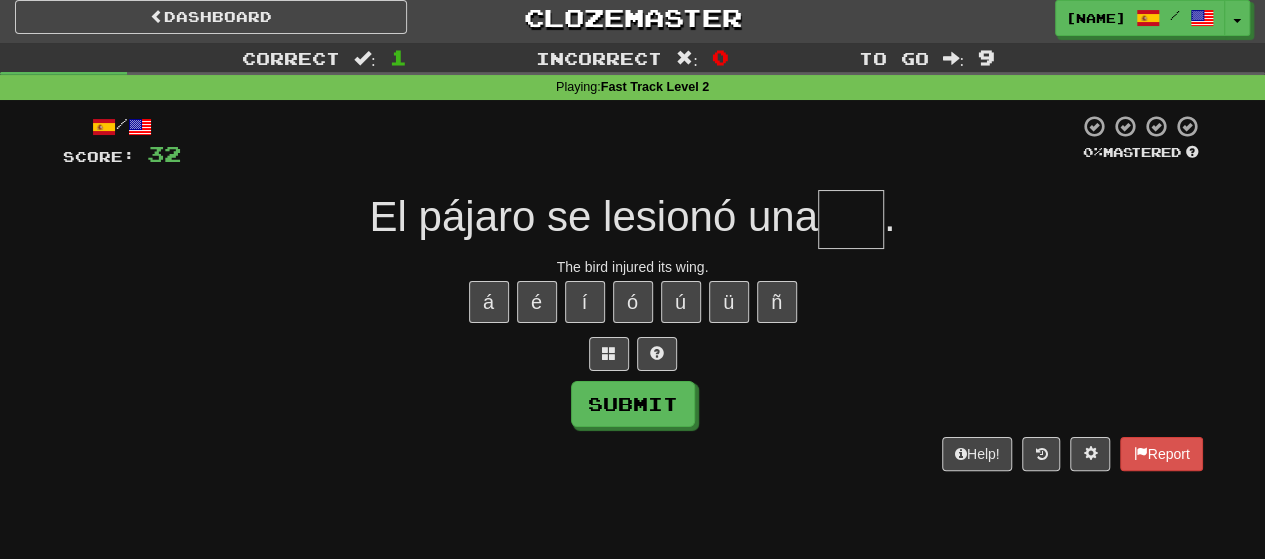 type on "*" 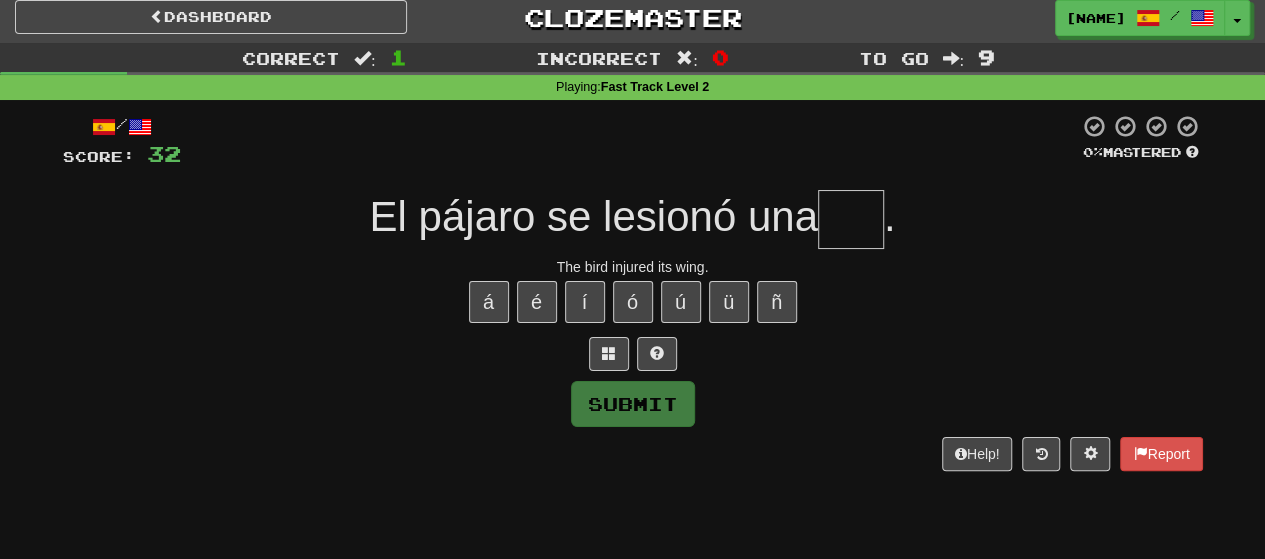 type on "*" 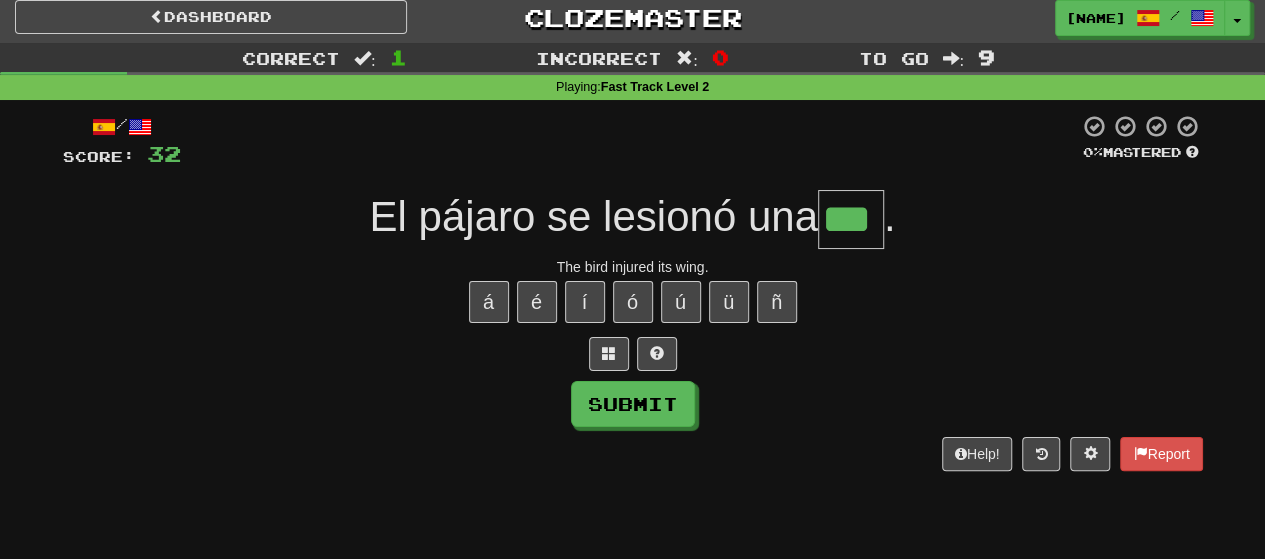 type on "***" 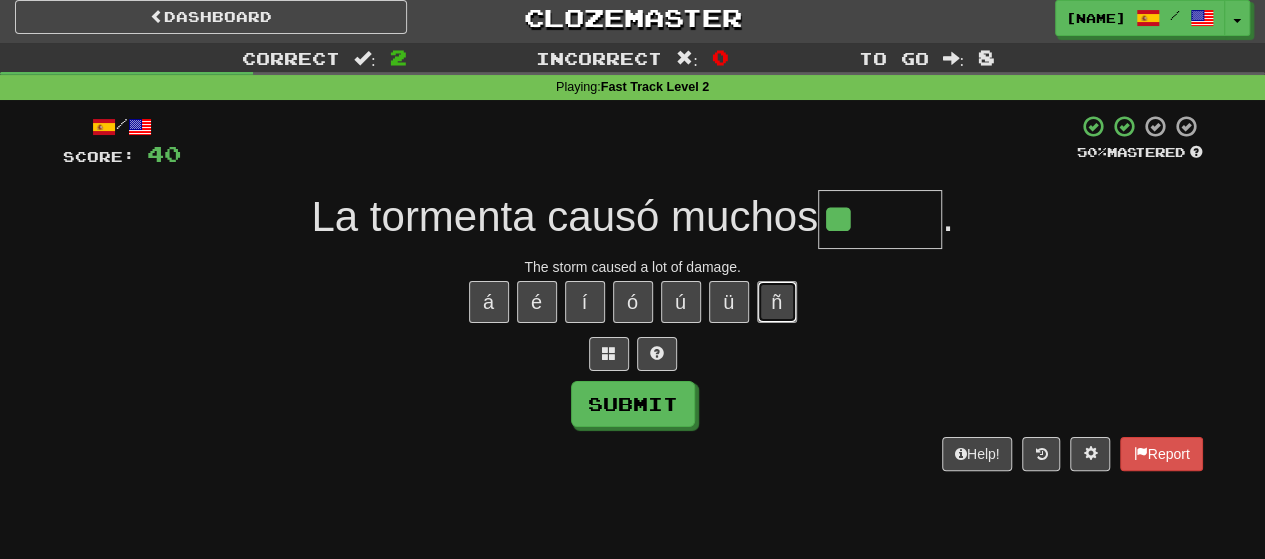 click on "ñ" at bounding box center [777, 302] 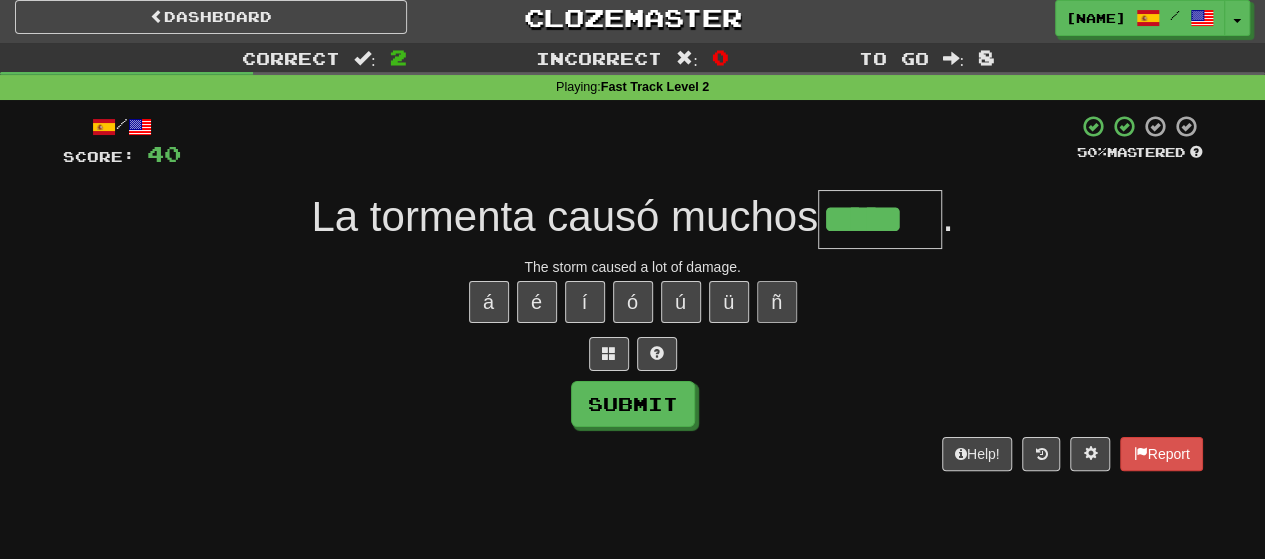 type on "*****" 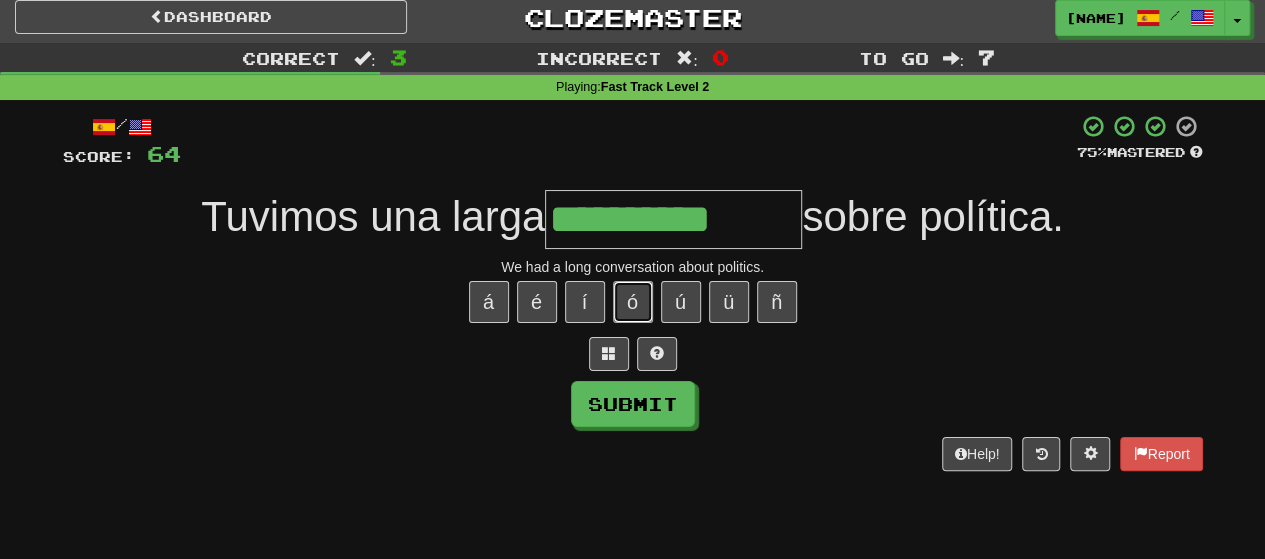click on "ó" at bounding box center (633, 302) 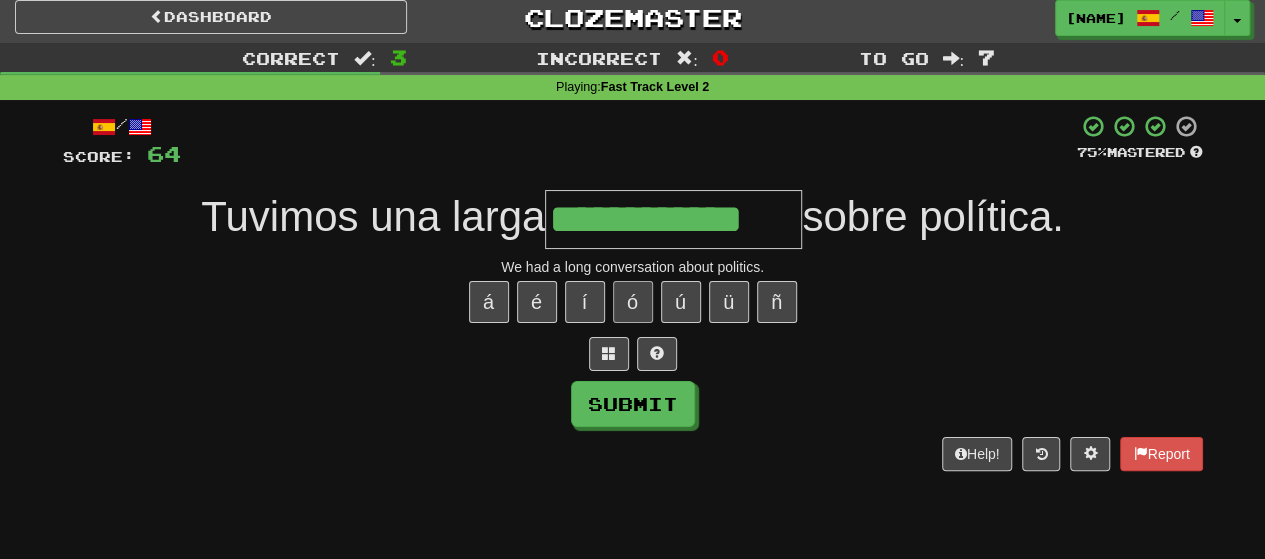 type on "**********" 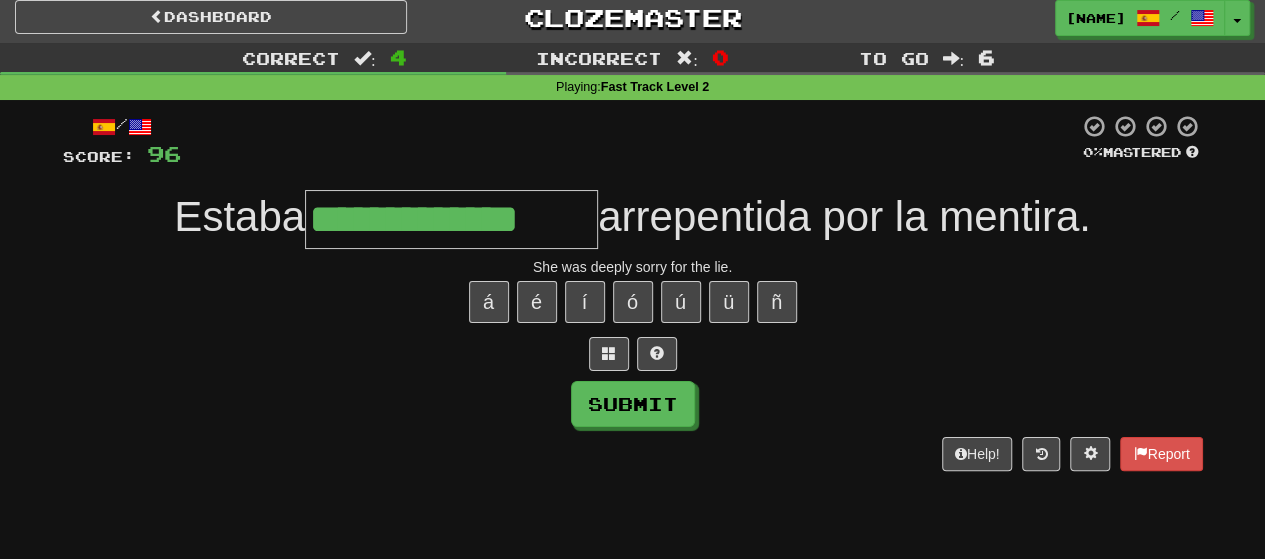 type on "**********" 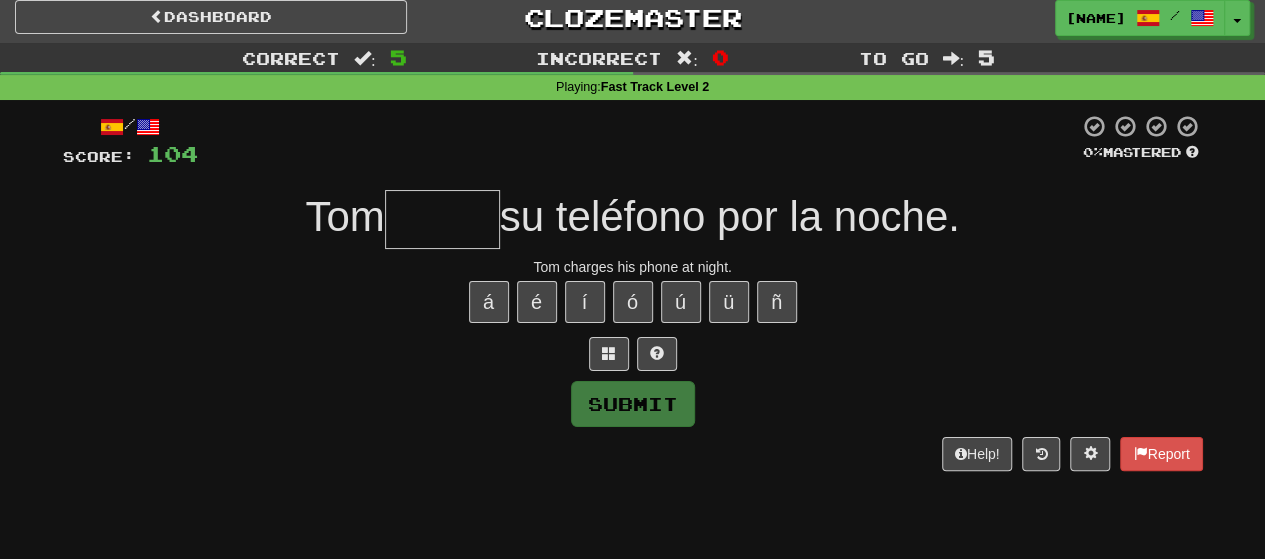 type on "*" 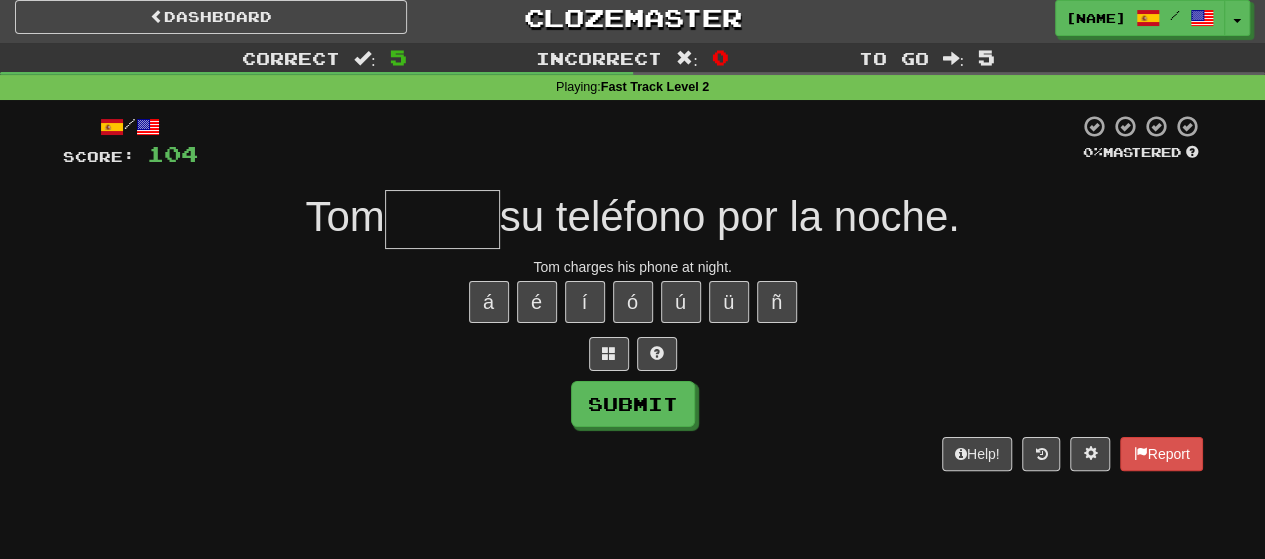 type on "*" 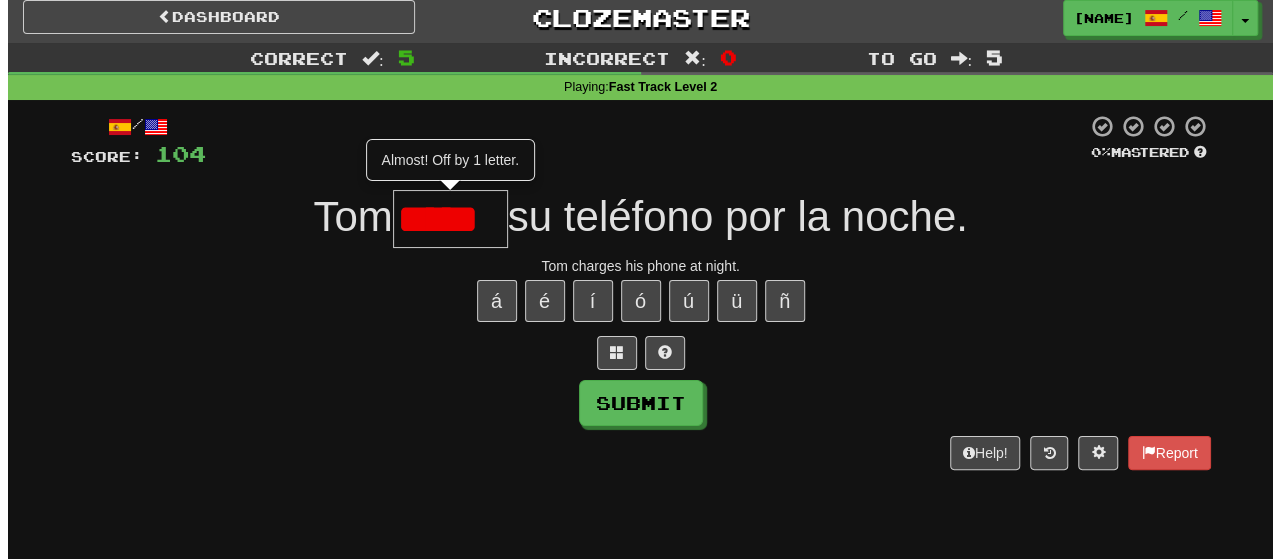 scroll, scrollTop: 0, scrollLeft: 0, axis: both 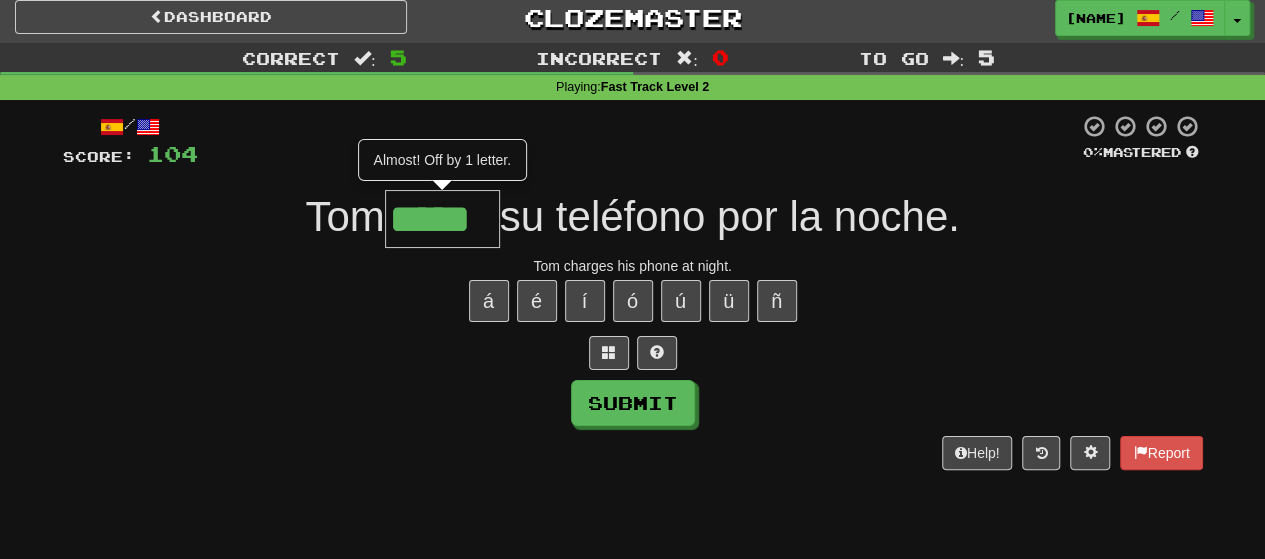 type on "*****" 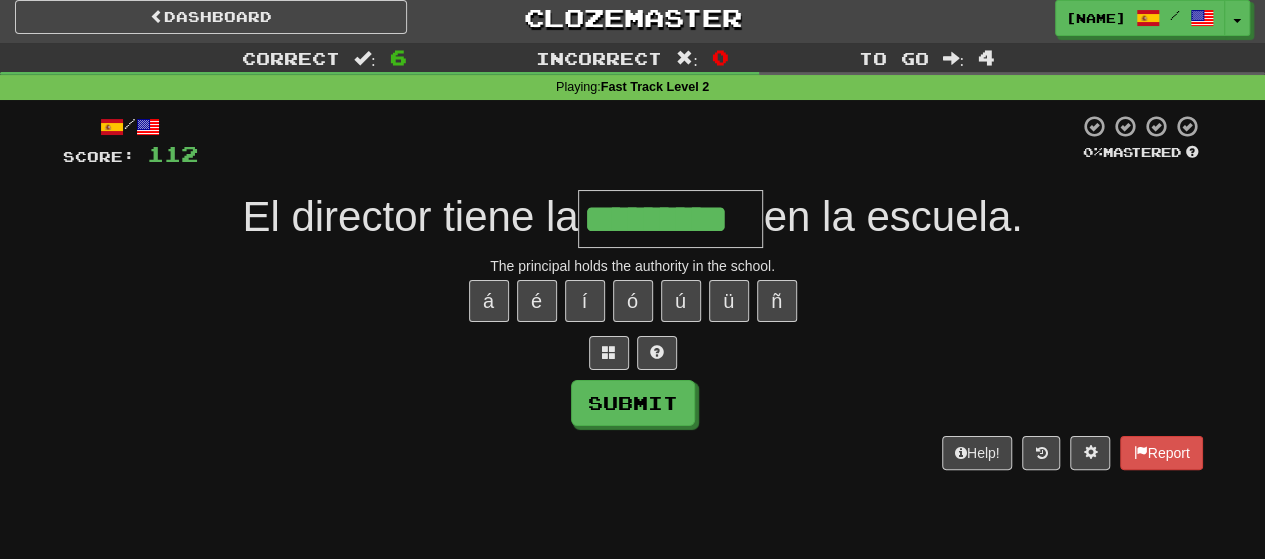 type on "*********" 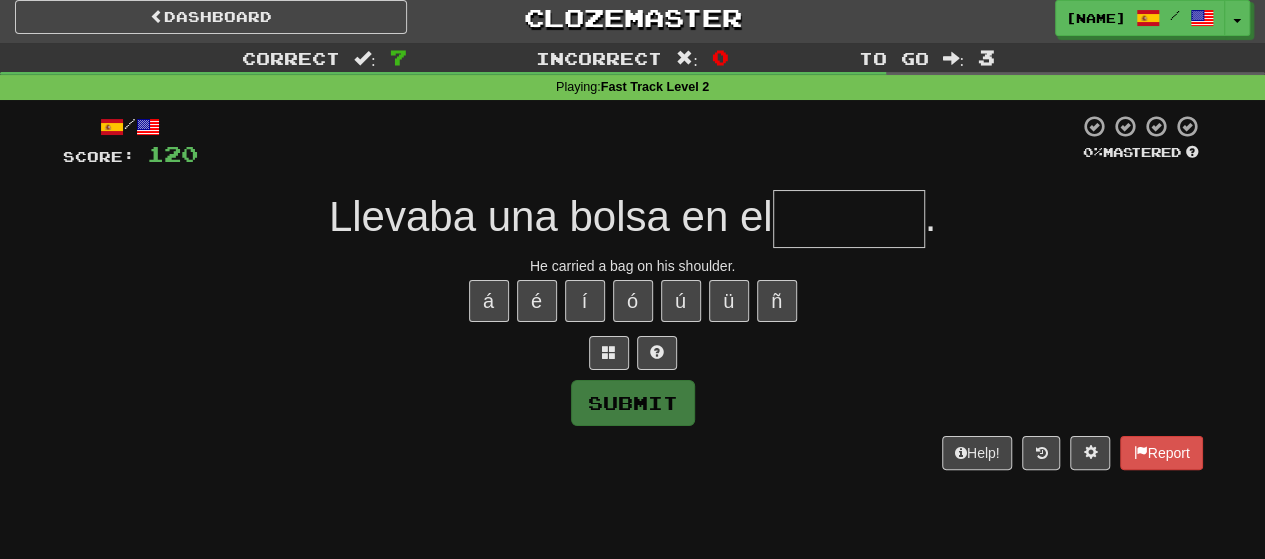 type on "*" 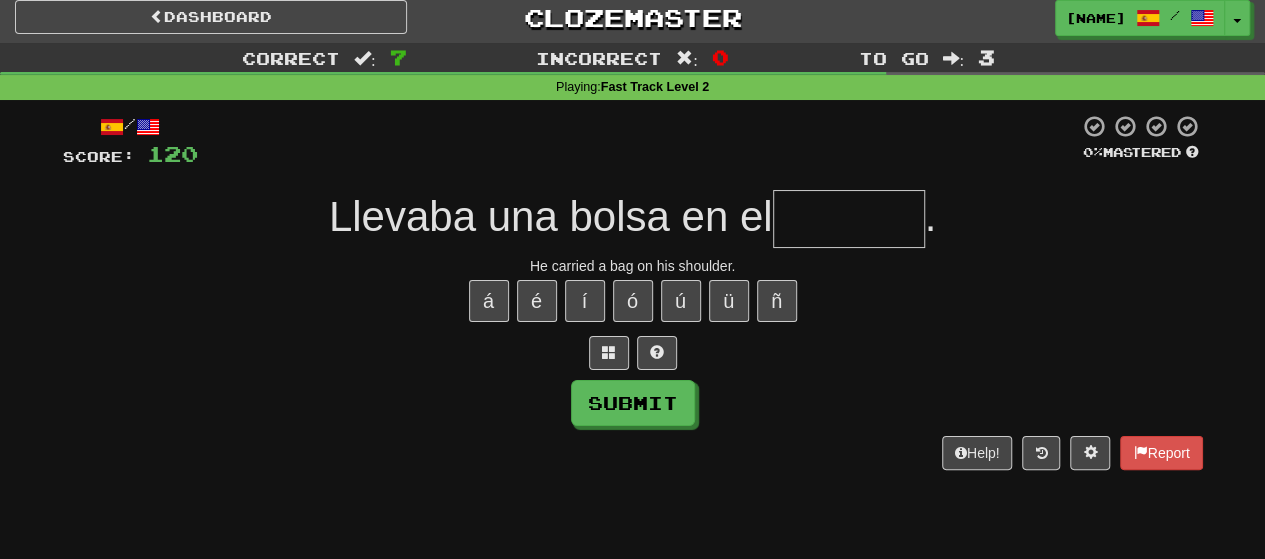 type on "*" 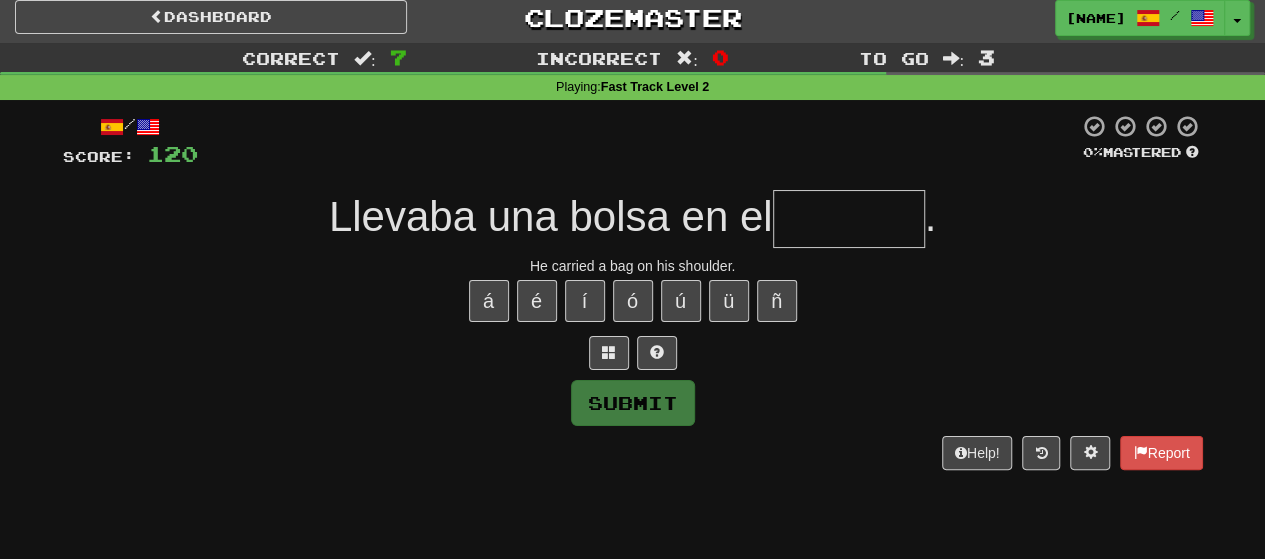 type on "*" 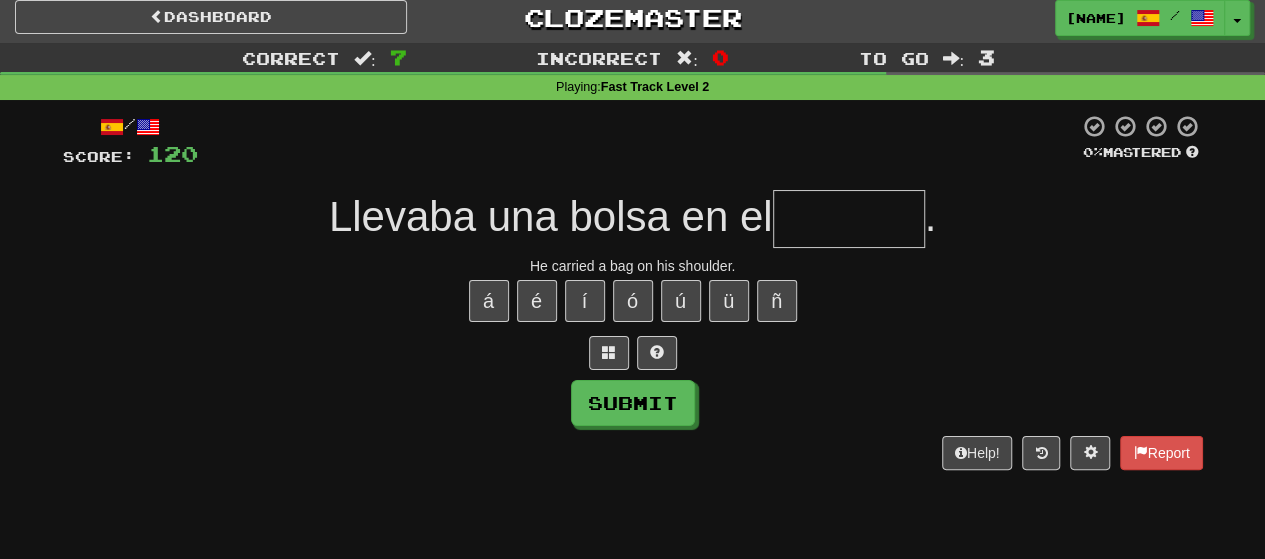 type on "*" 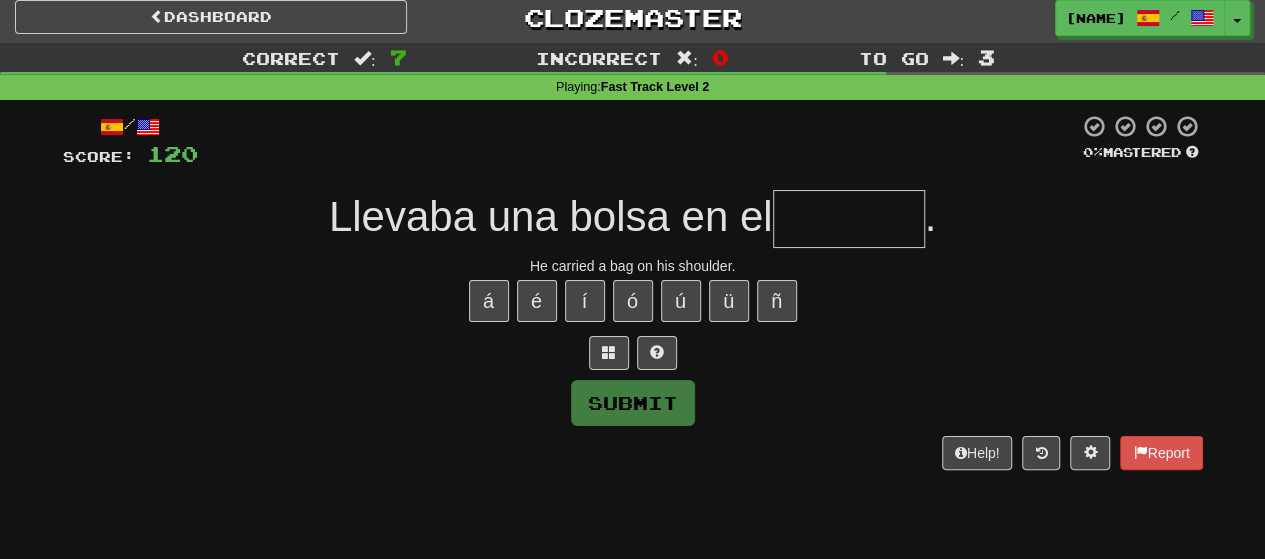 type on "*" 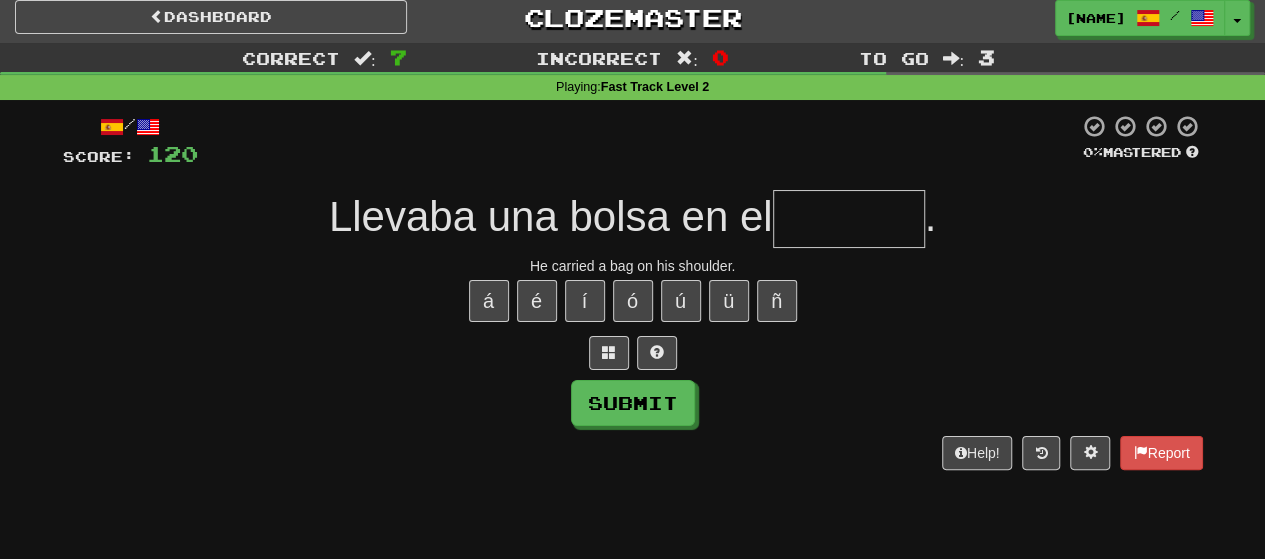 type on "*" 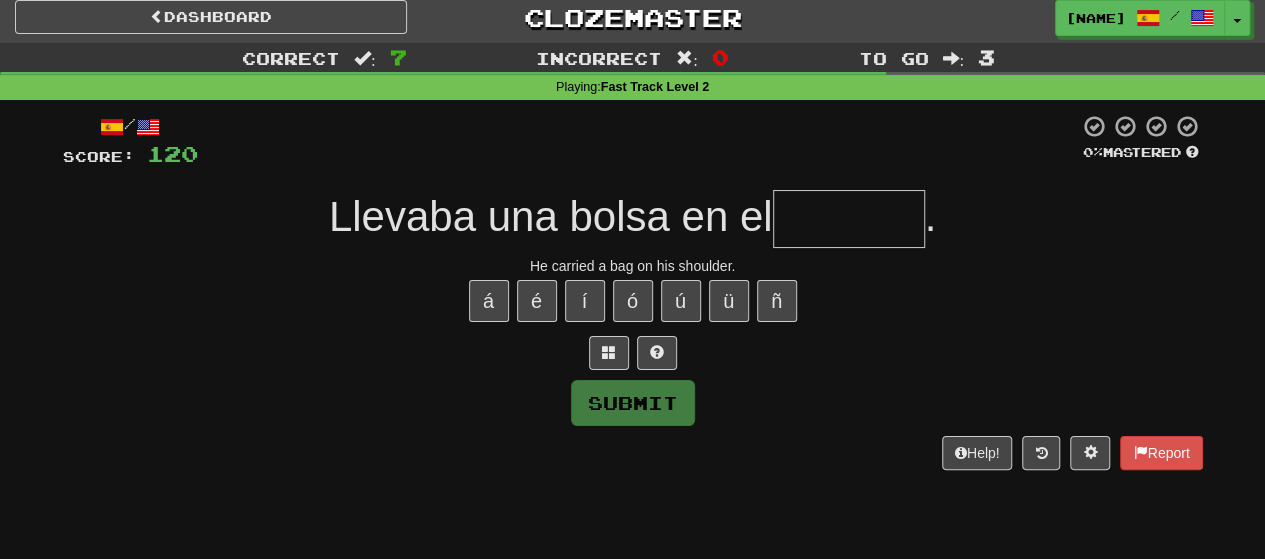 type on "*" 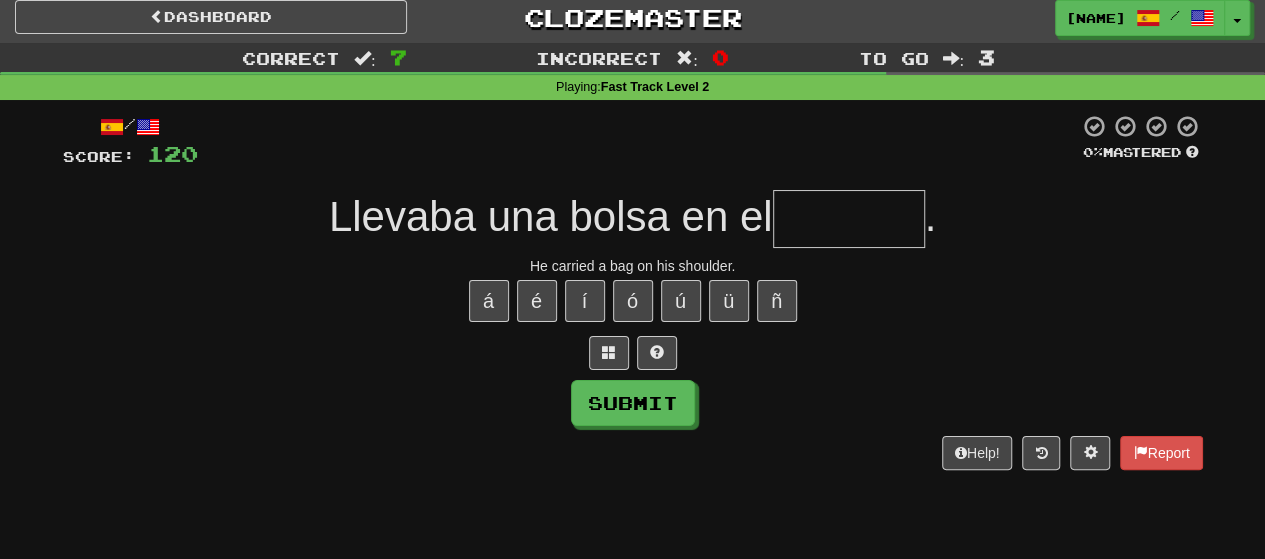 type on "*" 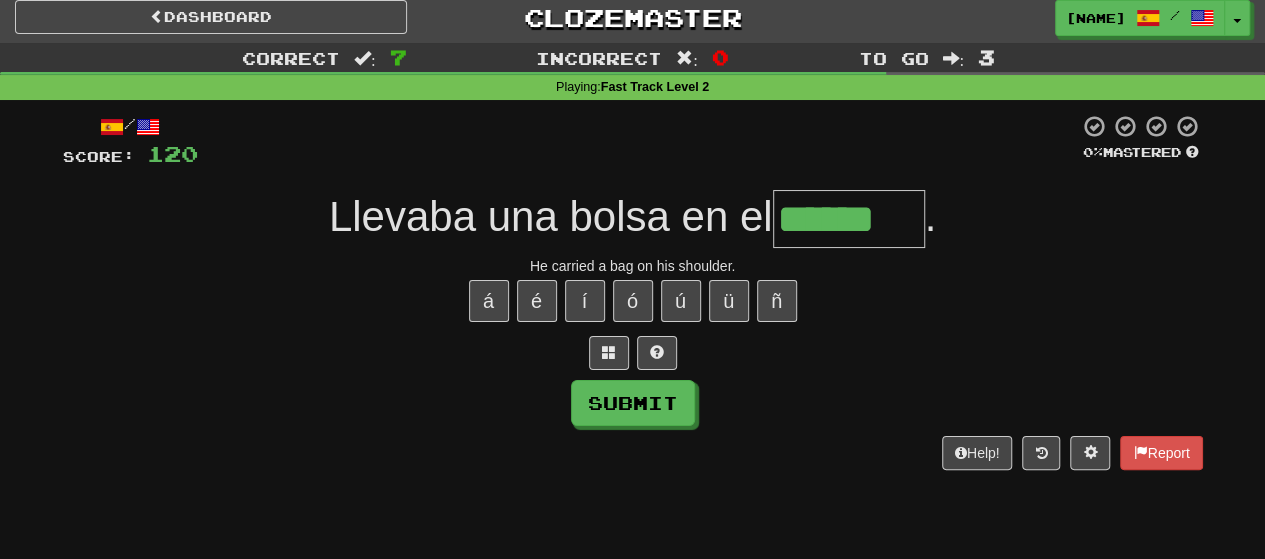 type on "******" 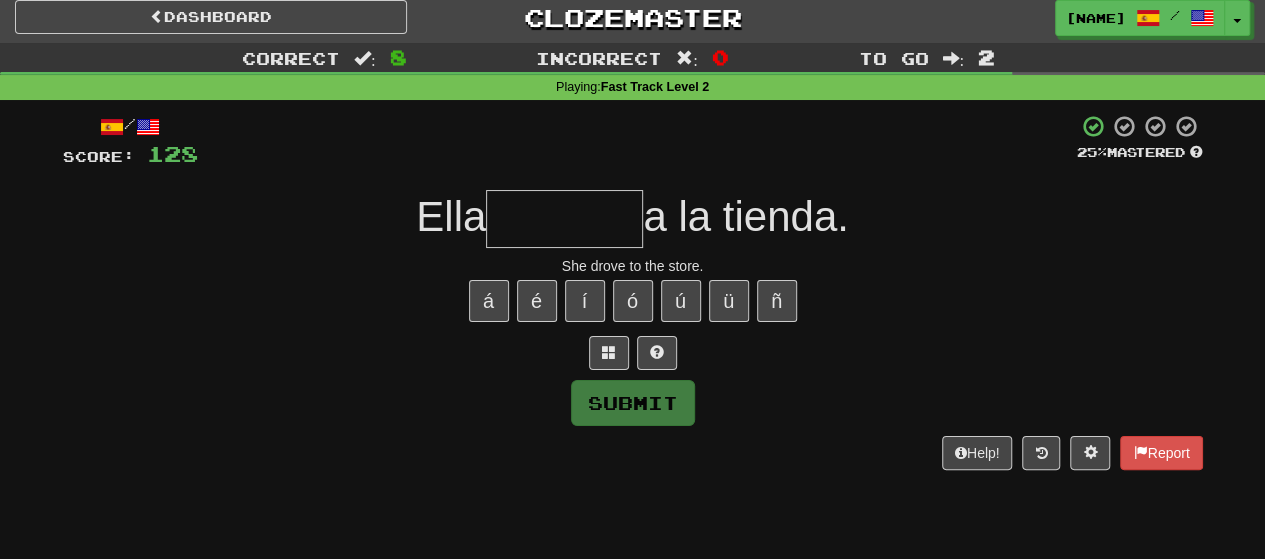 type on "*" 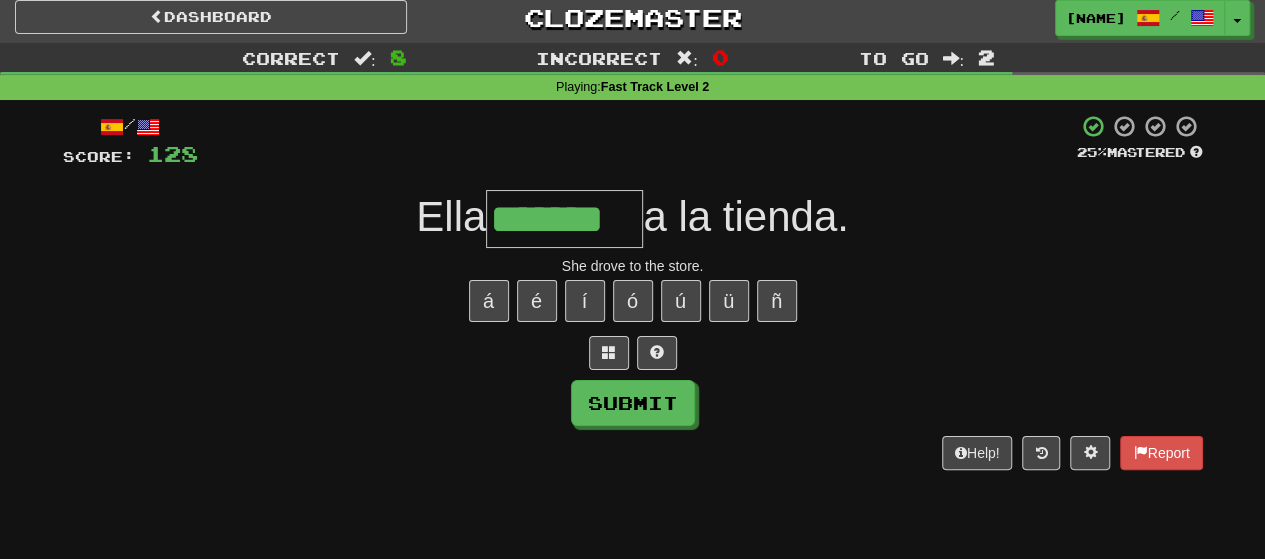 type on "*******" 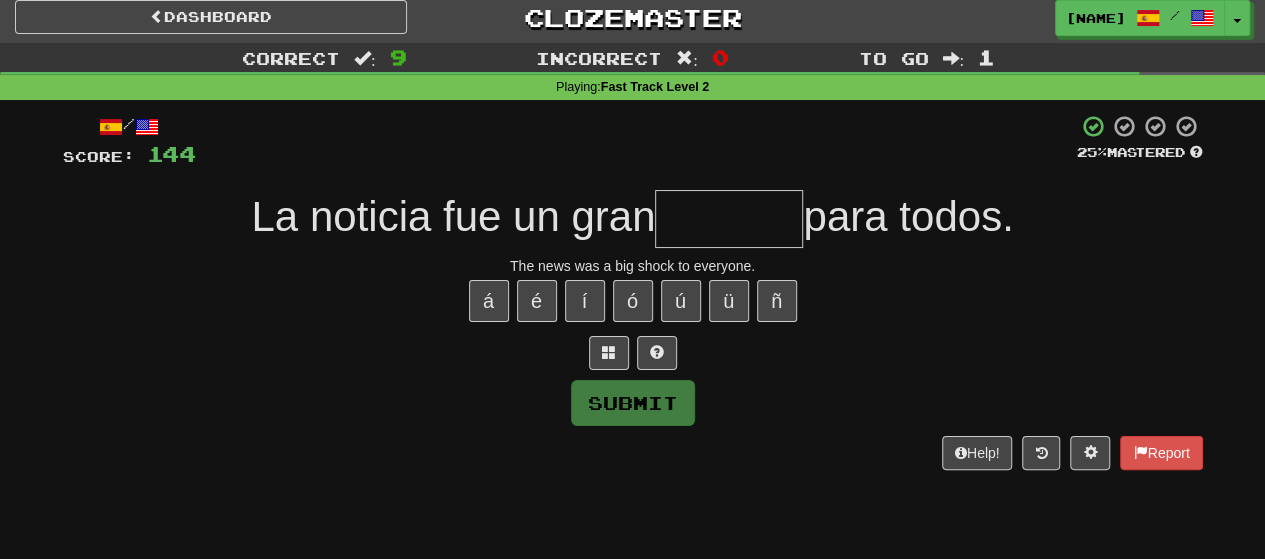 type on "*" 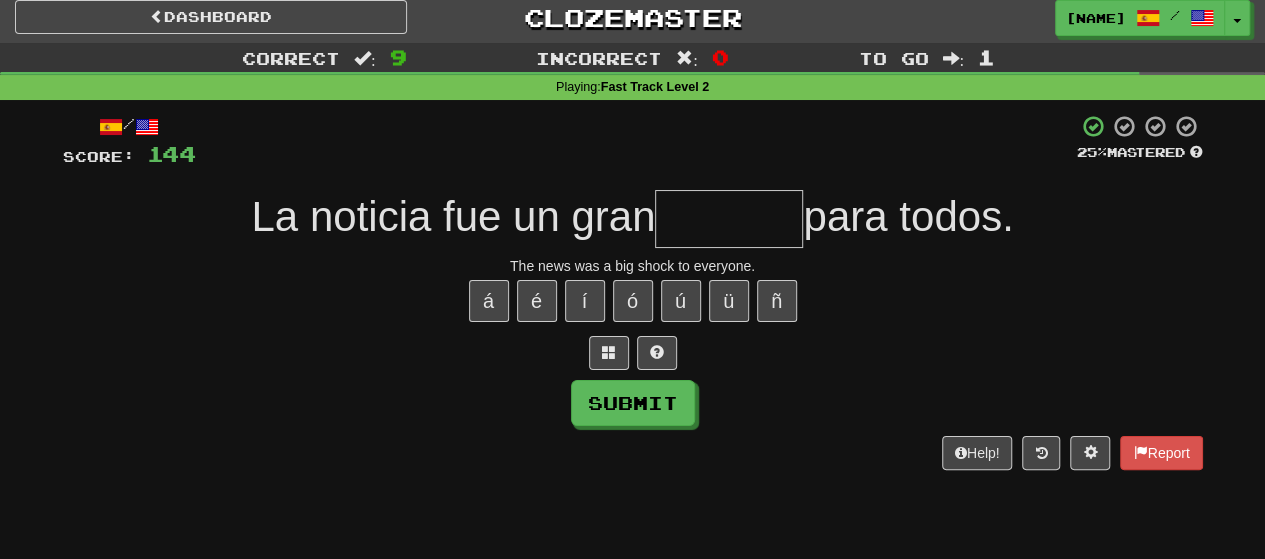 type on "*" 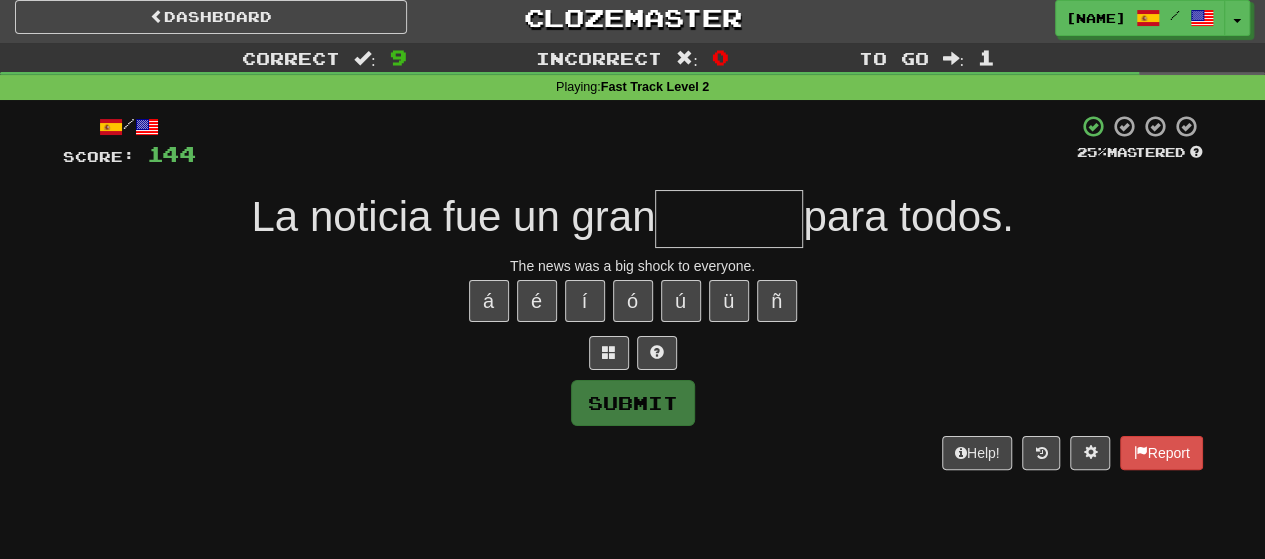 type on "*" 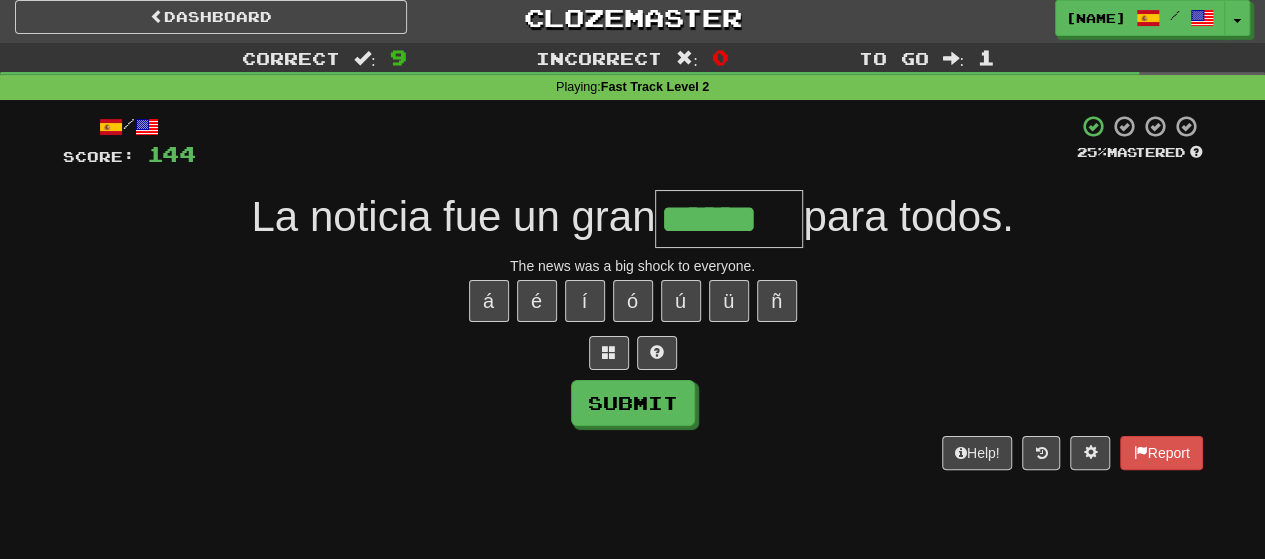 type on "******" 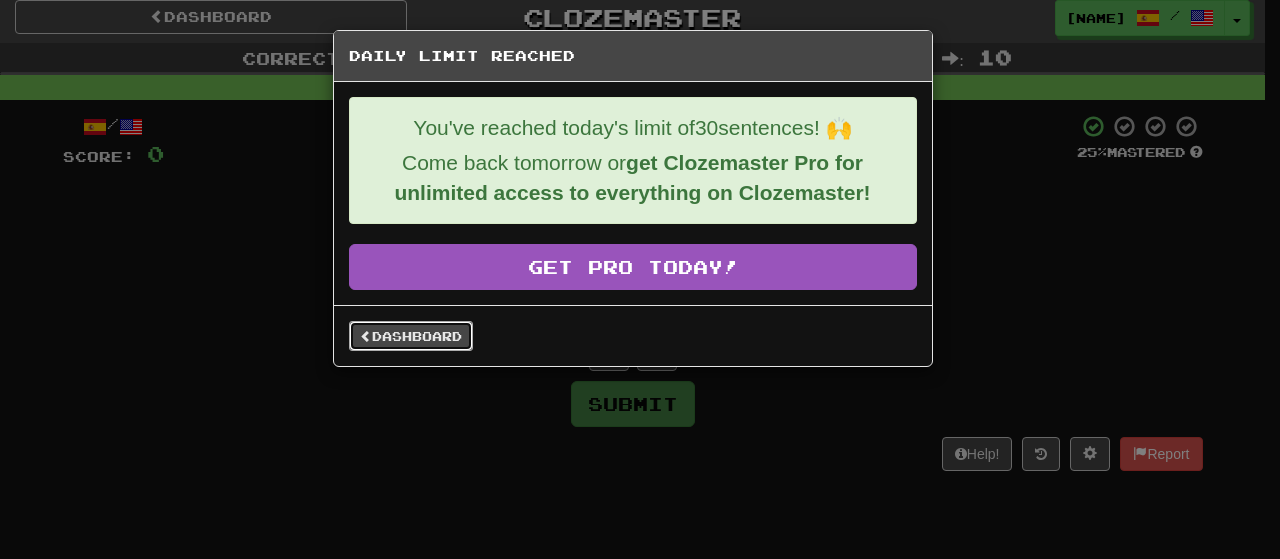 click on "Dashboard" at bounding box center [411, 336] 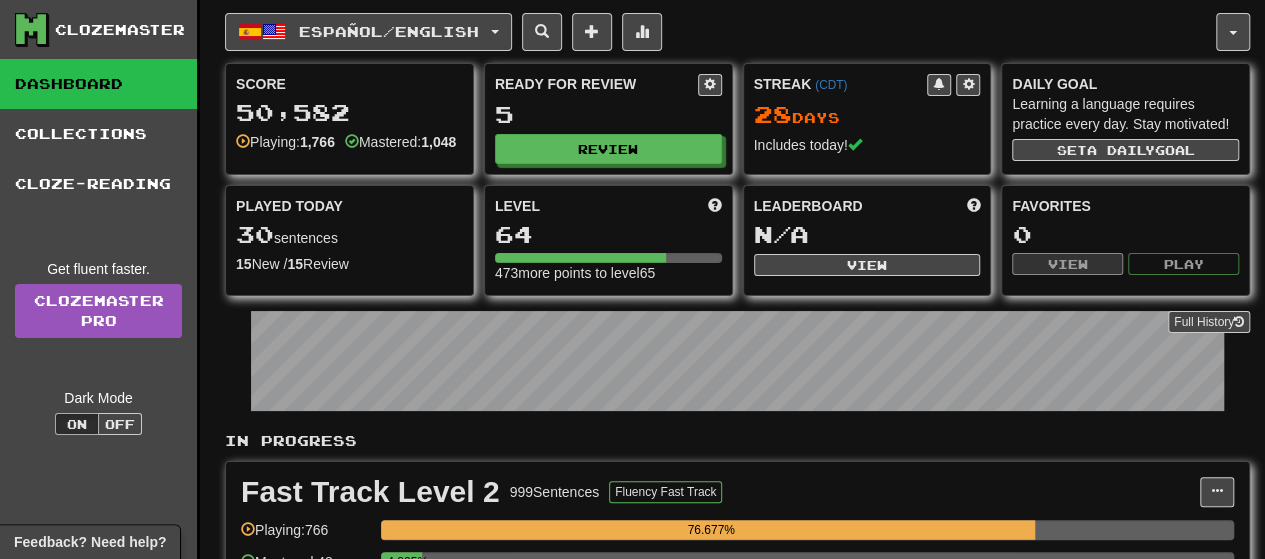scroll, scrollTop: 144, scrollLeft: 0, axis: vertical 